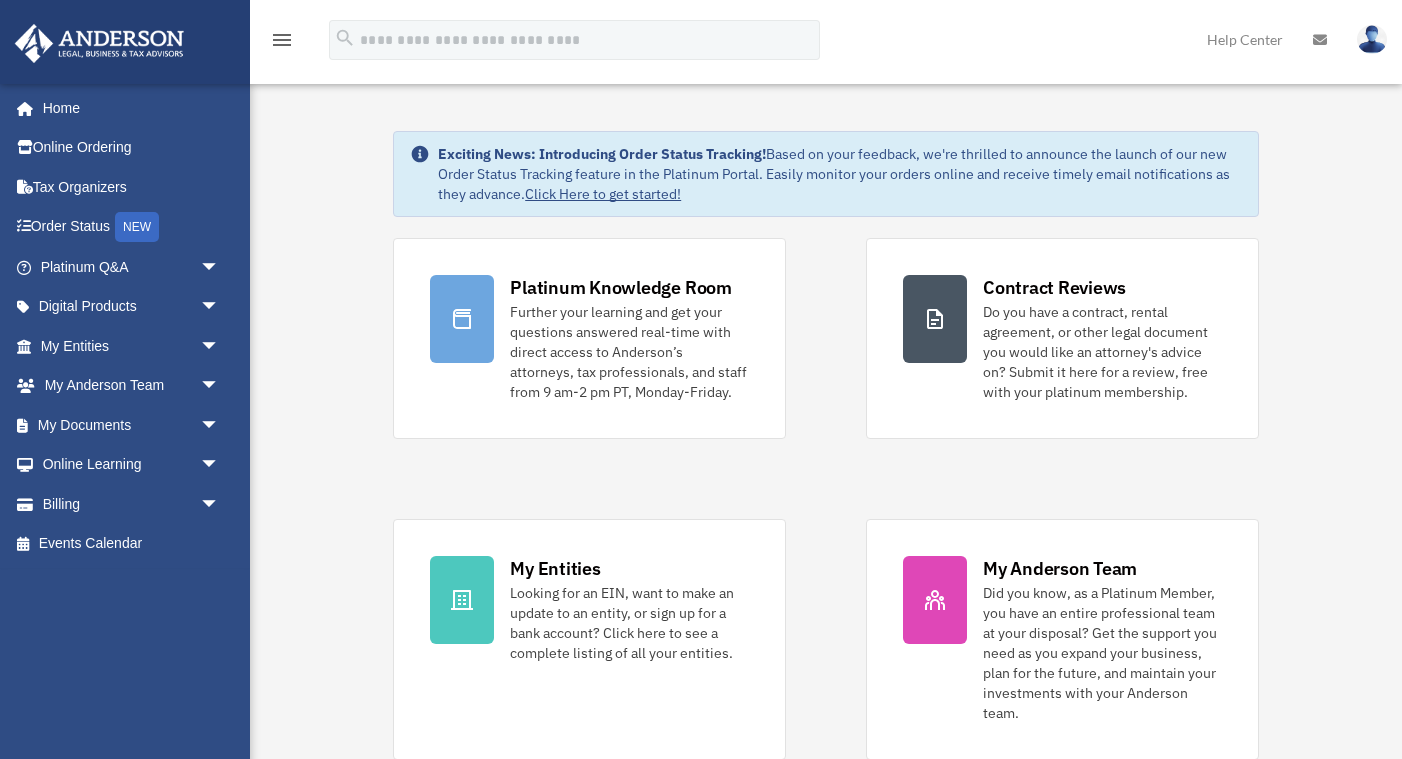 scroll, scrollTop: 0, scrollLeft: 0, axis: both 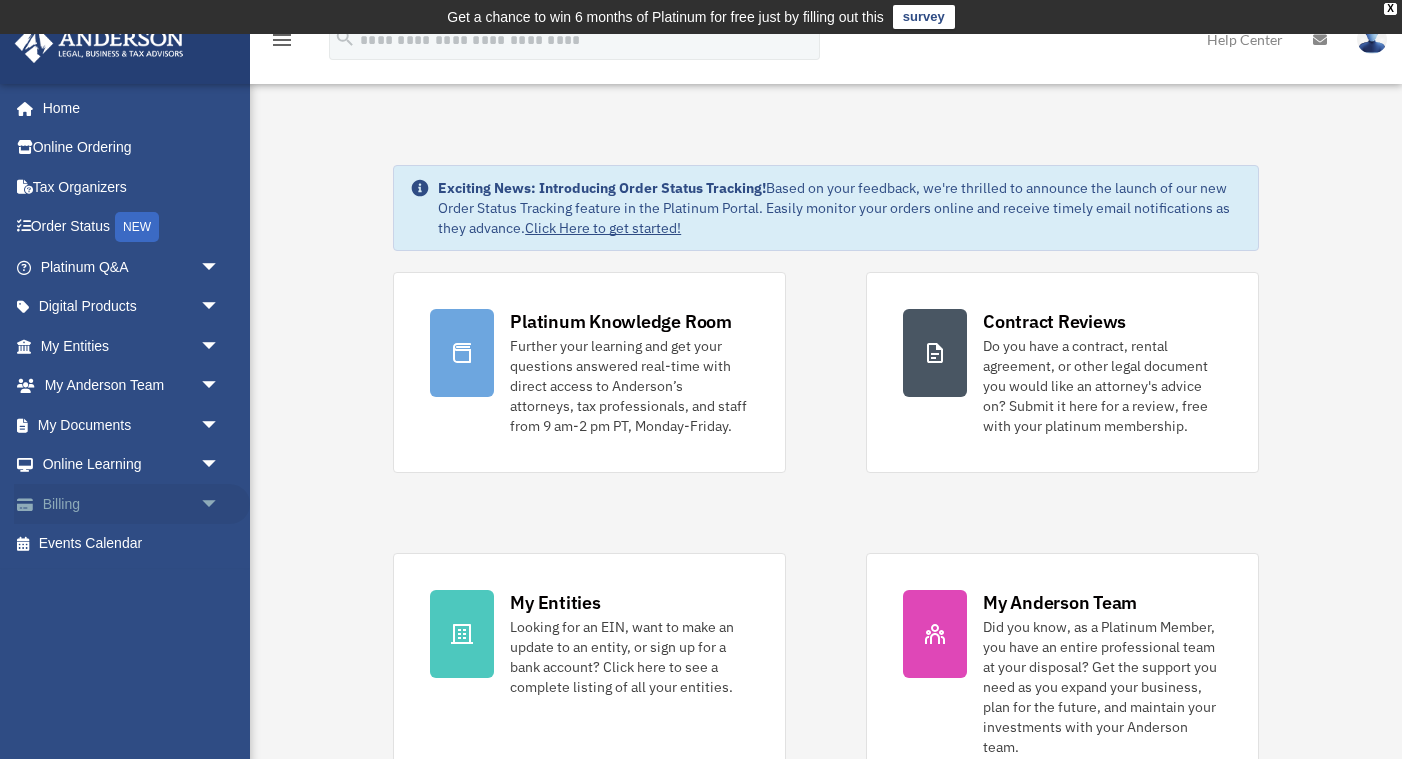 click on "Billing arrow_drop_down" at bounding box center [132, 504] 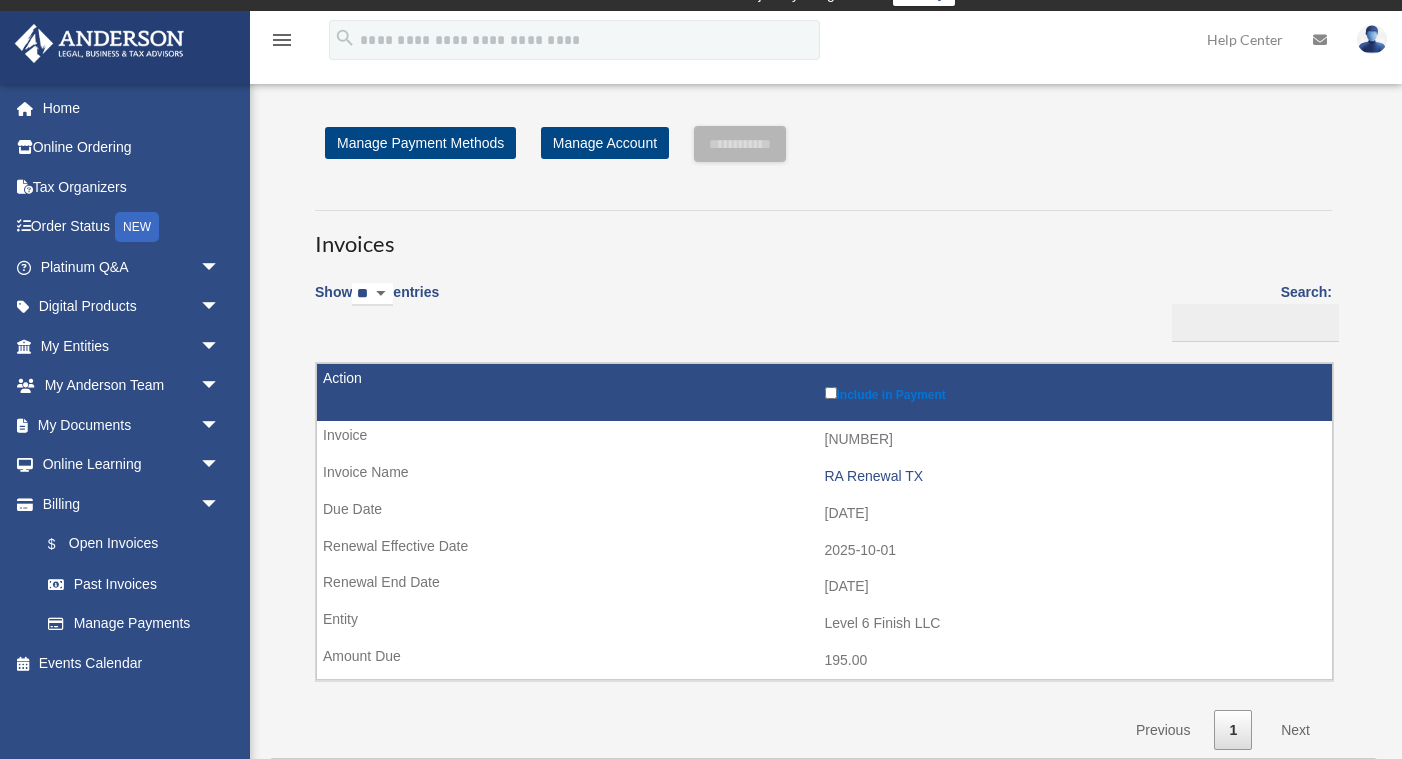 scroll, scrollTop: 7, scrollLeft: 0, axis: vertical 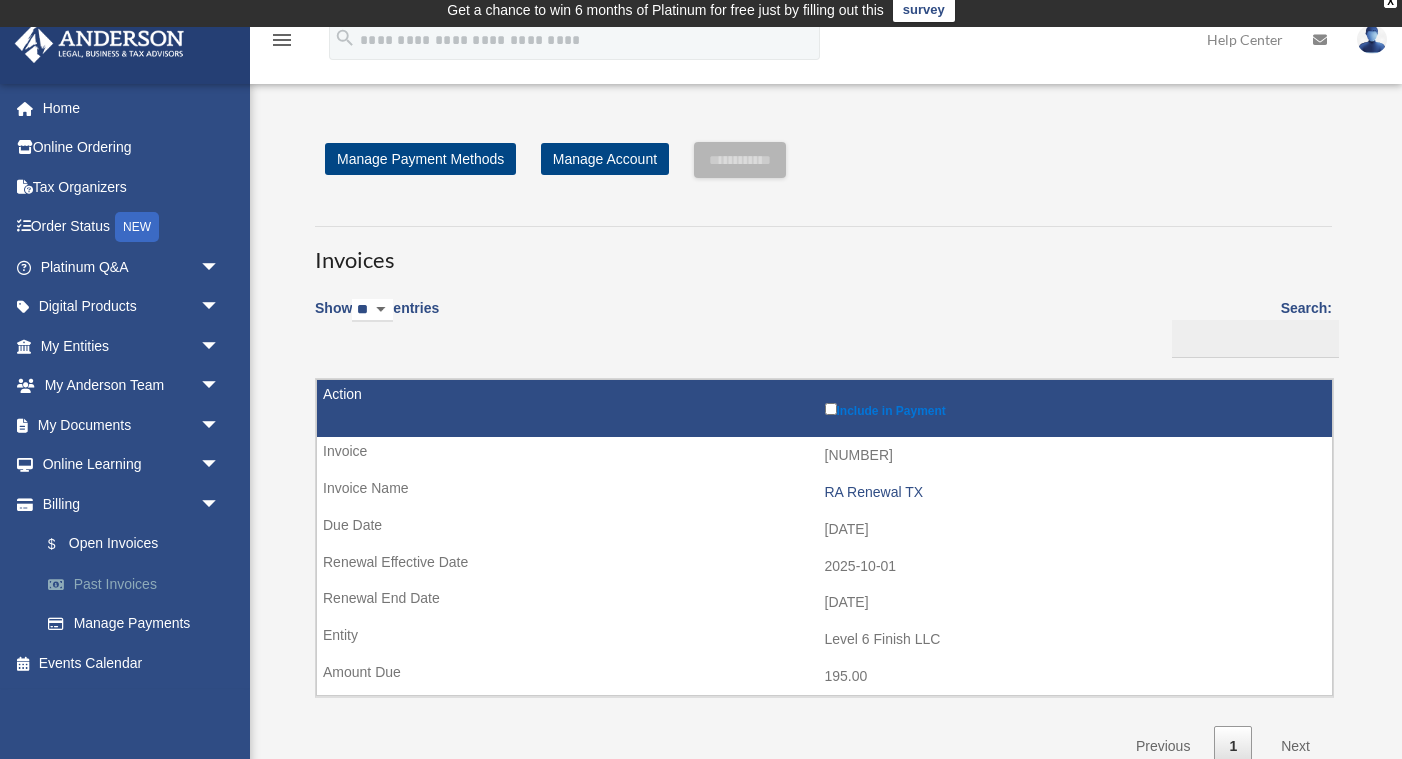 click on "Past Invoices" at bounding box center [139, 584] 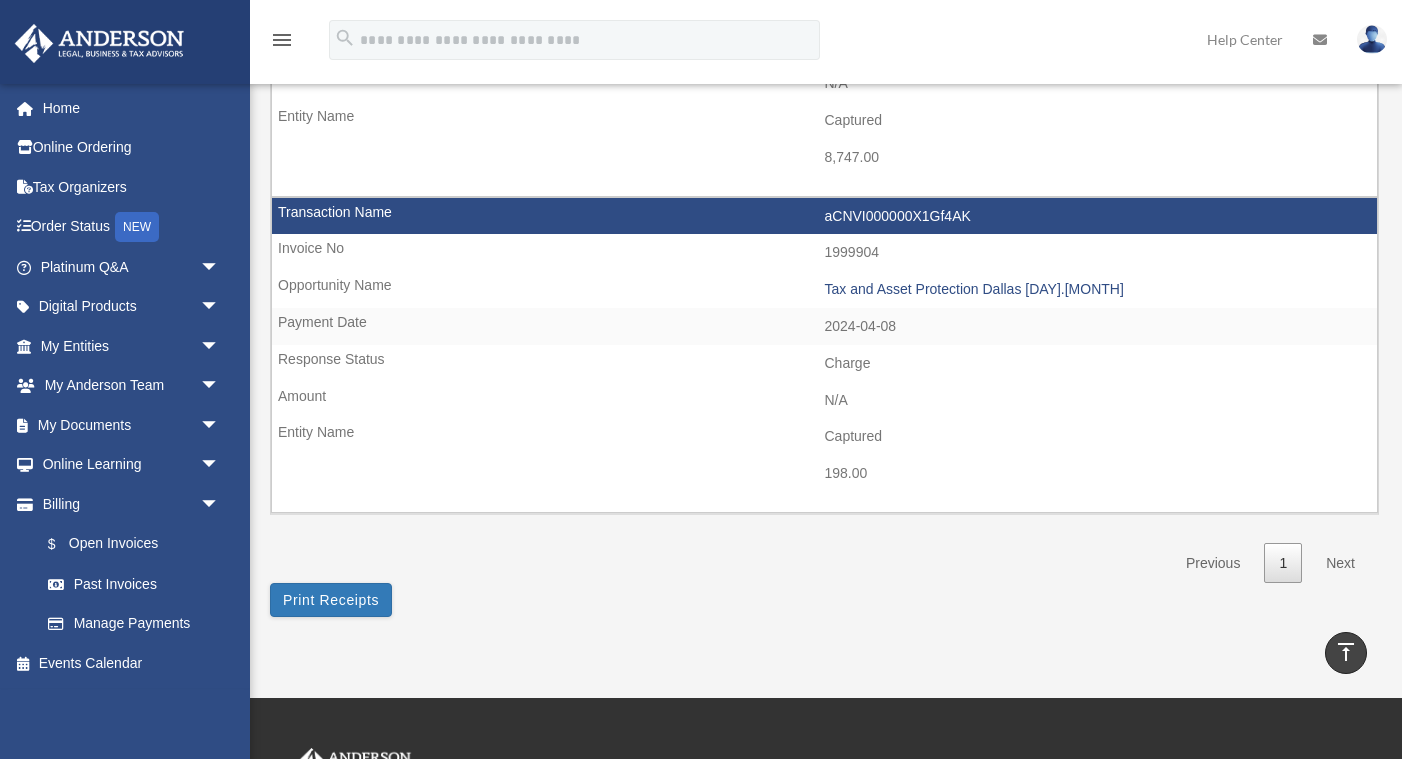 scroll, scrollTop: 2342, scrollLeft: 0, axis: vertical 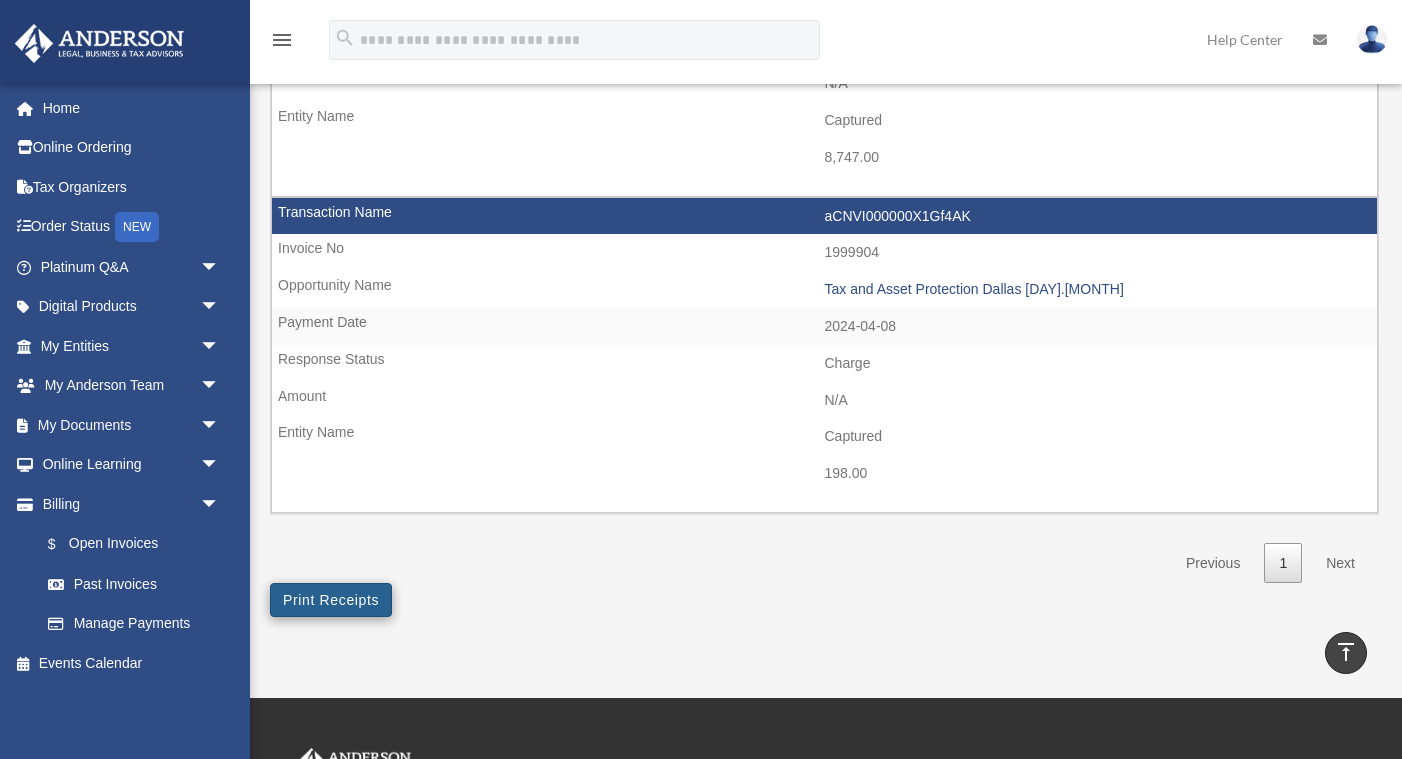 click on "Print Receipts" at bounding box center [331, 600] 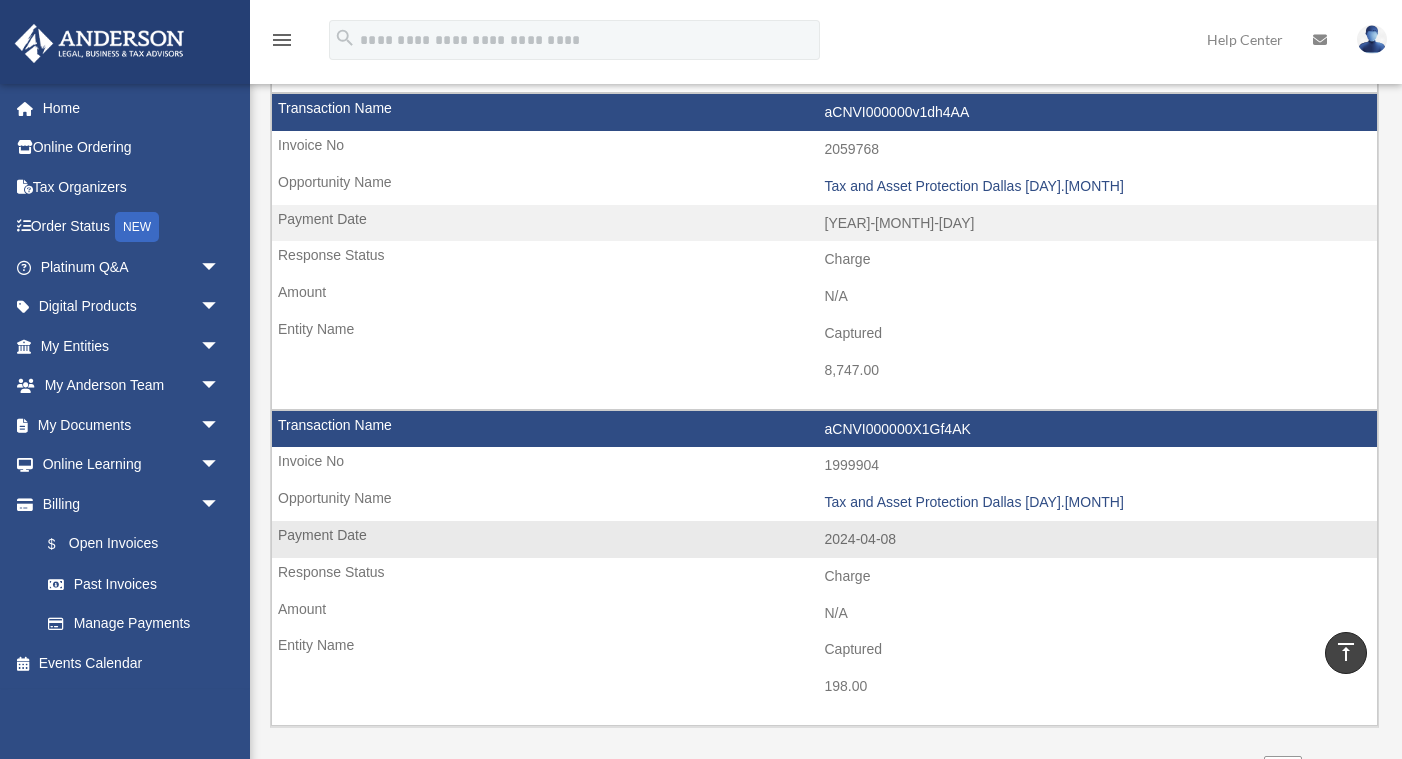 scroll, scrollTop: 2221, scrollLeft: 0, axis: vertical 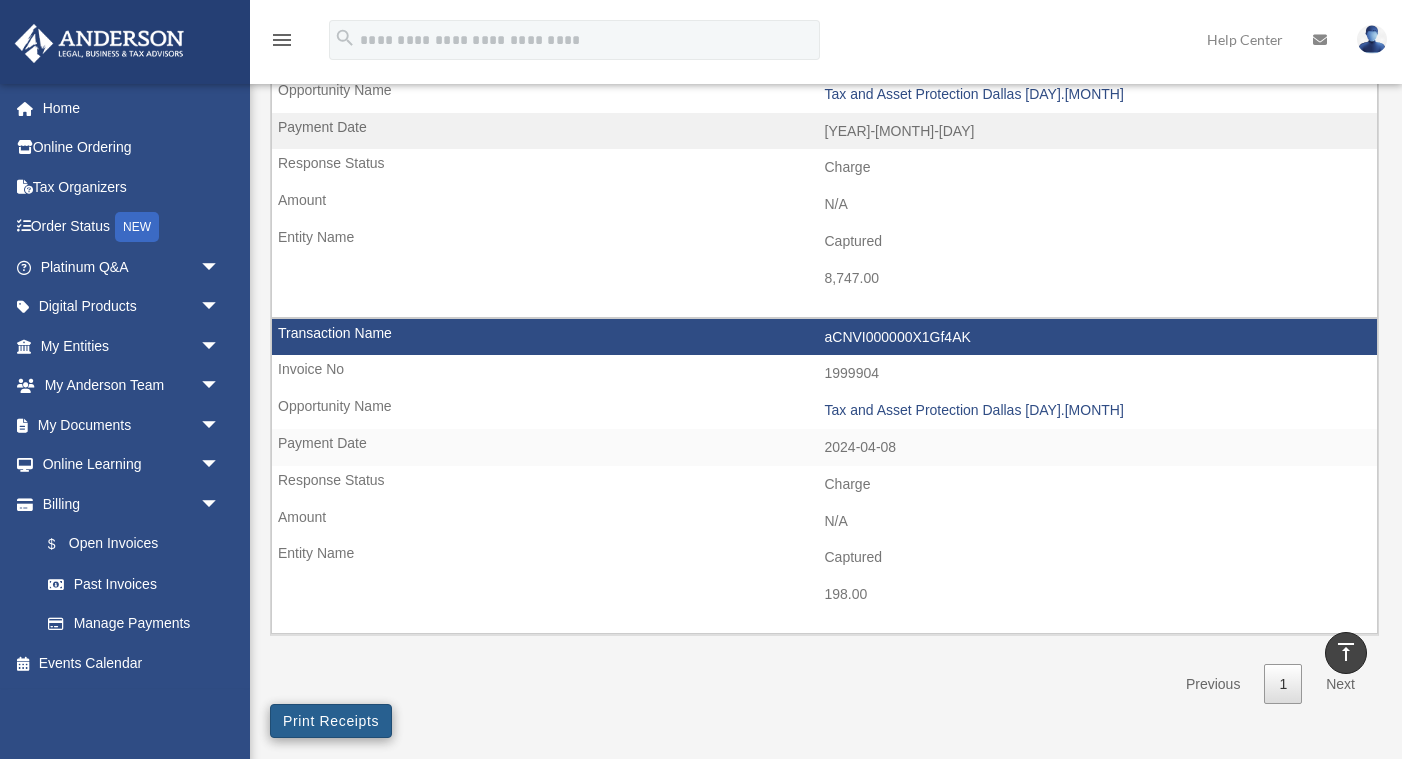 click on "Print Receipts" at bounding box center (331, 721) 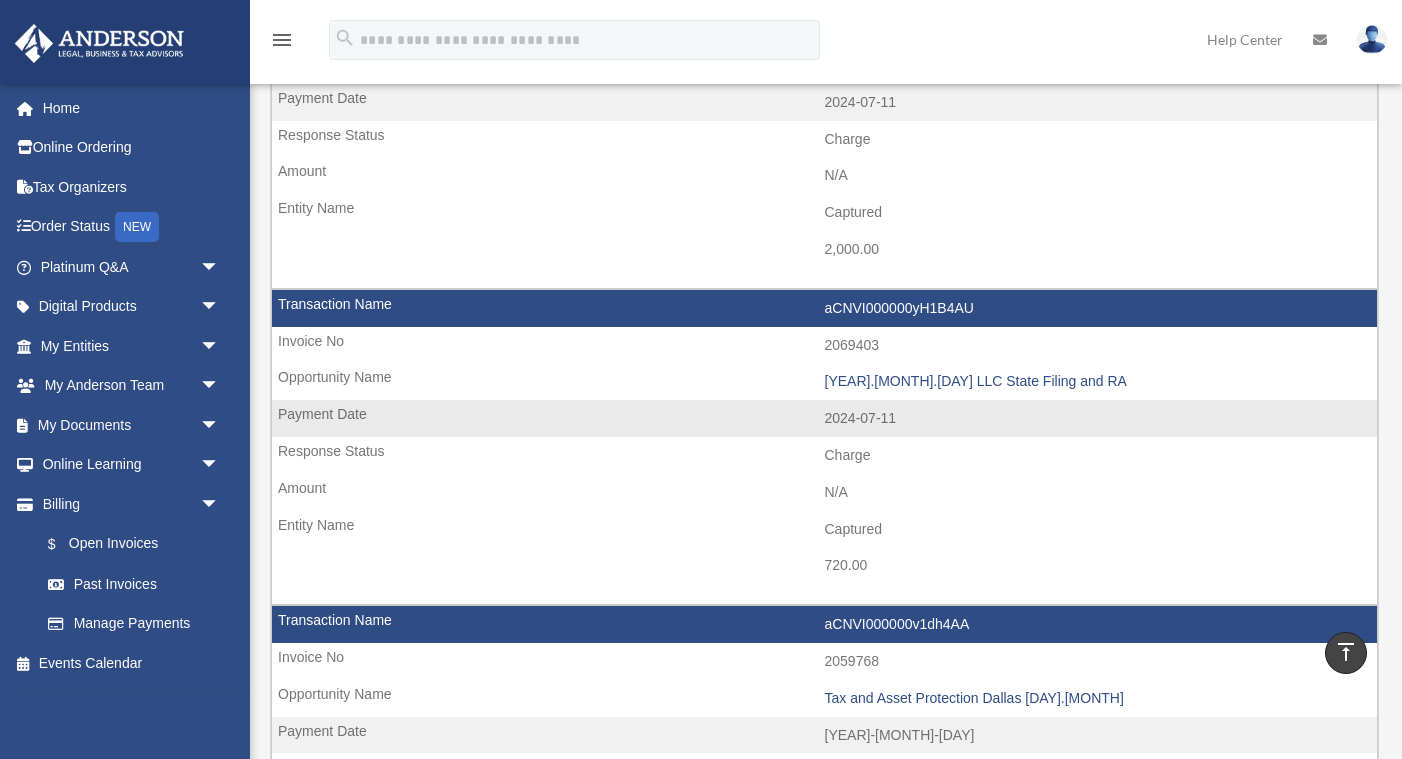scroll, scrollTop: 1622, scrollLeft: 0, axis: vertical 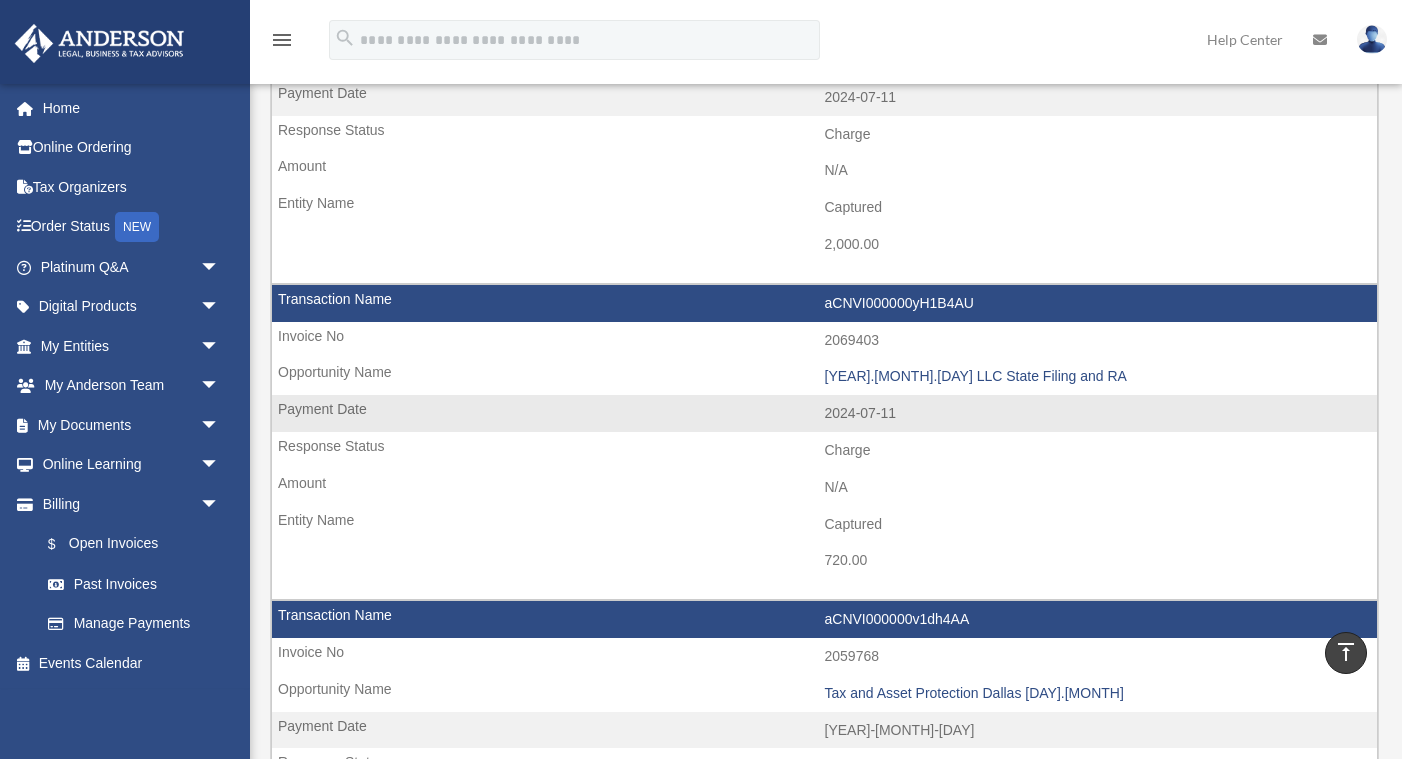 click on "aCNVI000000yH1B4AU" at bounding box center [824, 304] 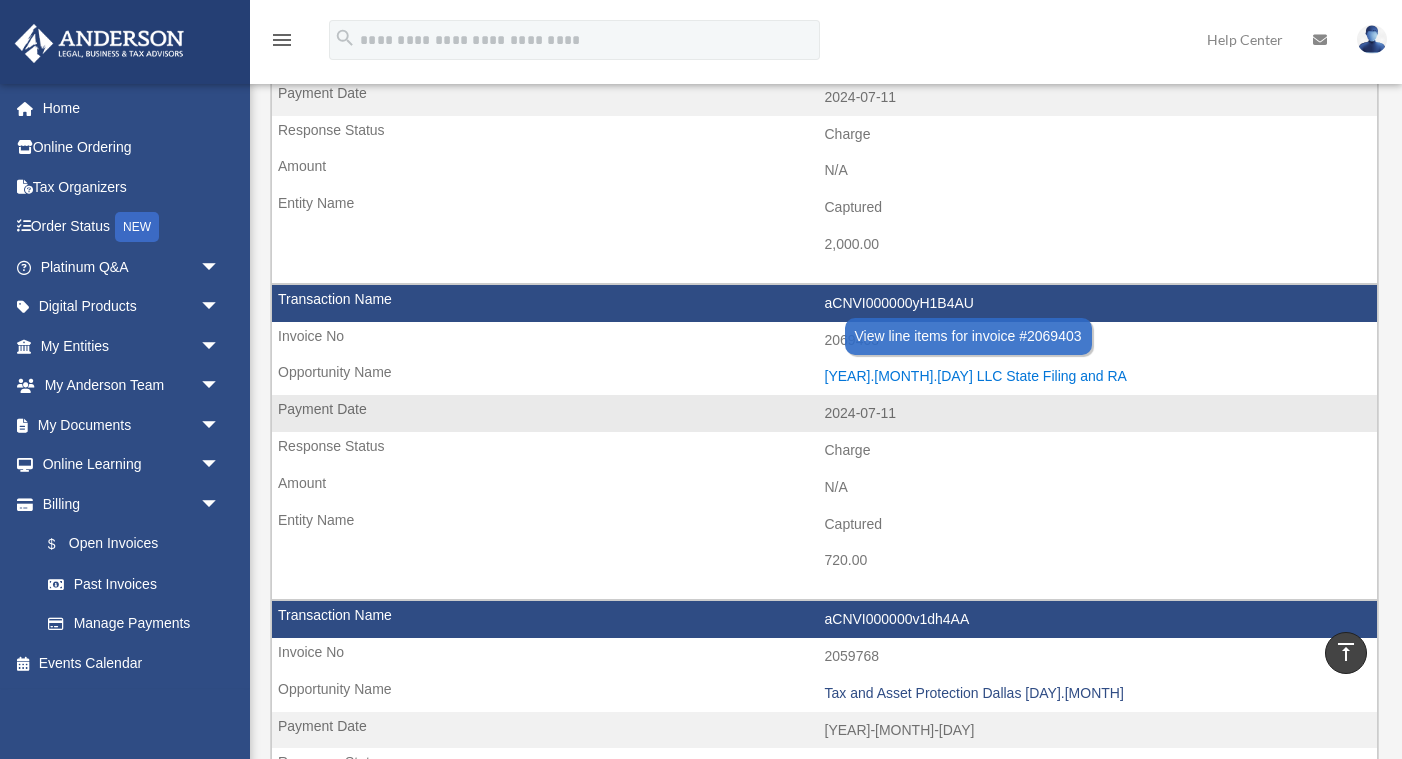 click on "[DATE] LLC State Filing and RA" at bounding box center [1096, 376] 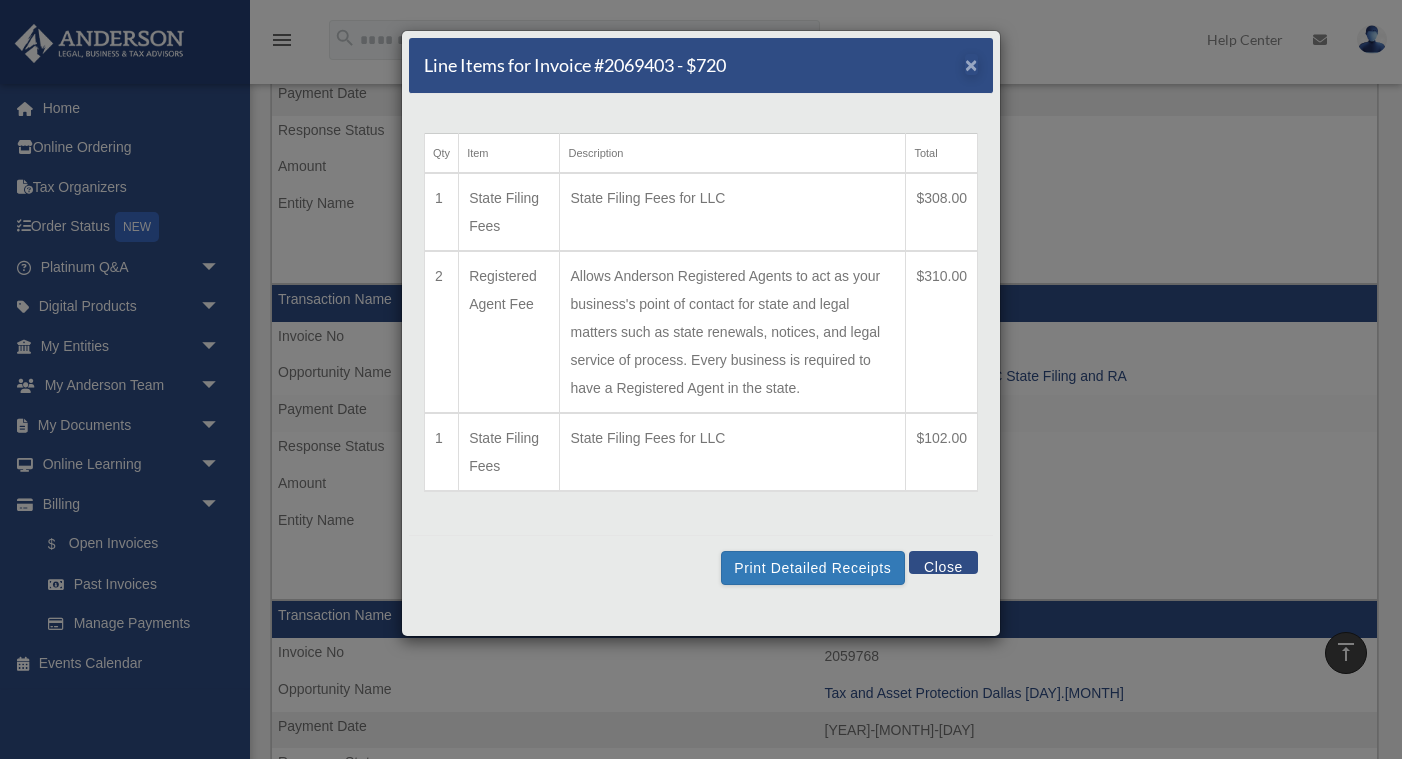click on "×" at bounding box center [971, 64] 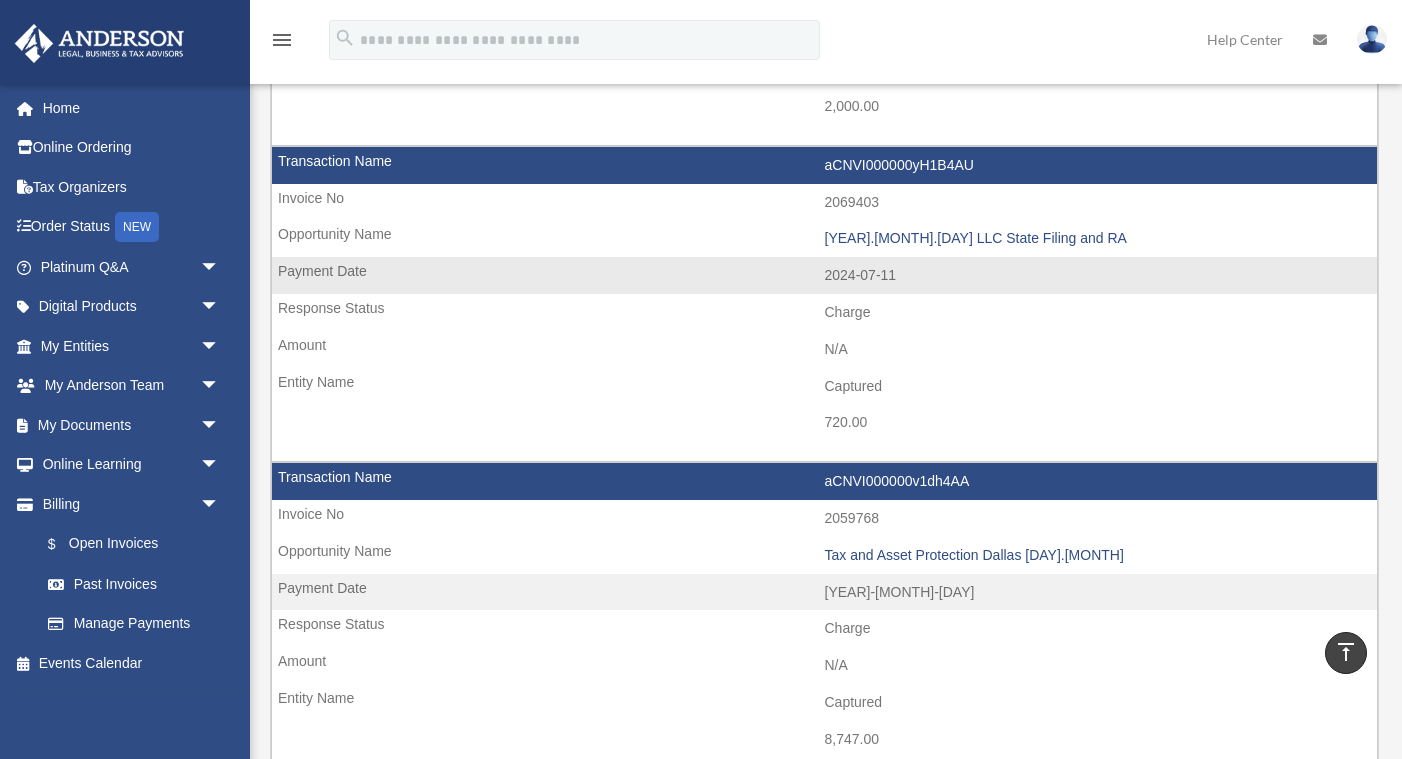 scroll, scrollTop: 1764, scrollLeft: 0, axis: vertical 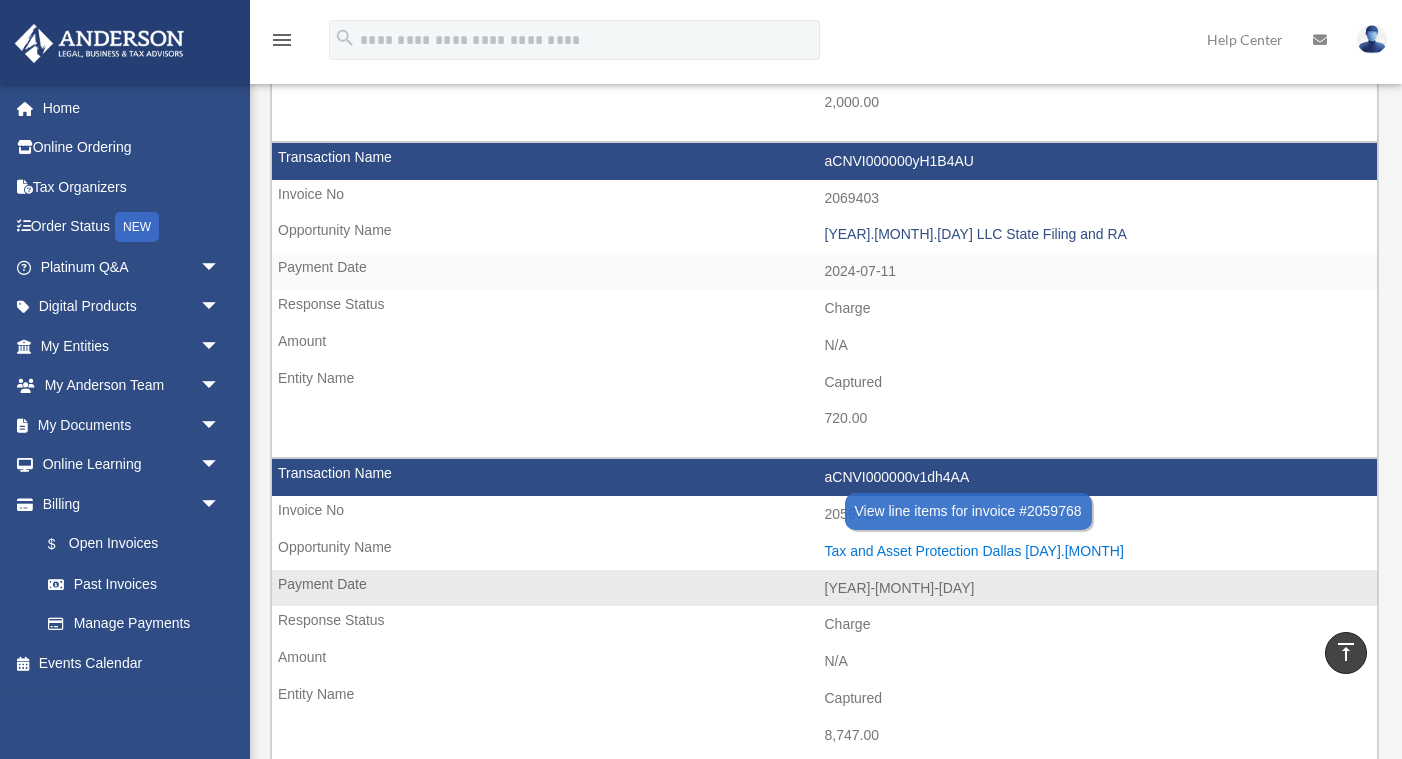 click on "Tax and Asset Protection [CITY].2024" at bounding box center (1096, 551) 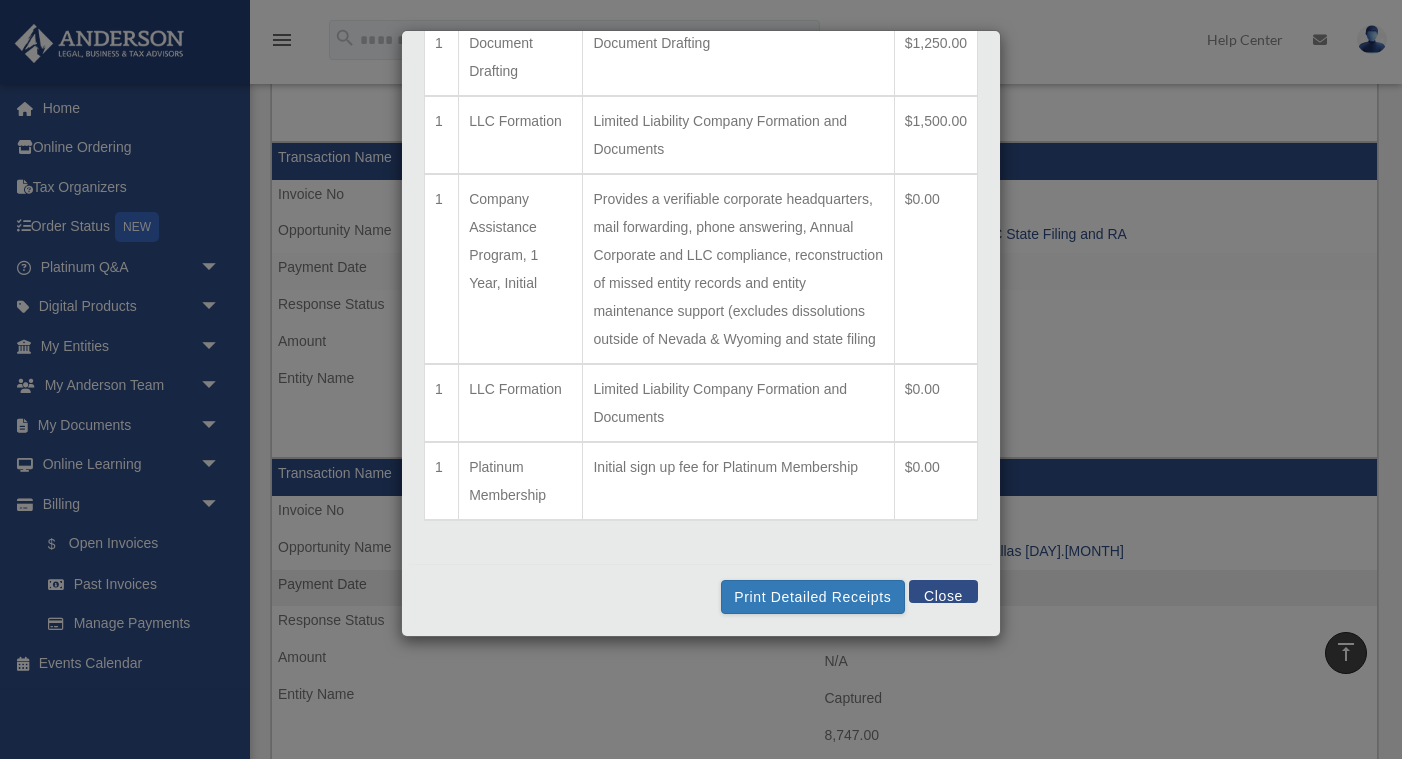 scroll, scrollTop: 339, scrollLeft: 0, axis: vertical 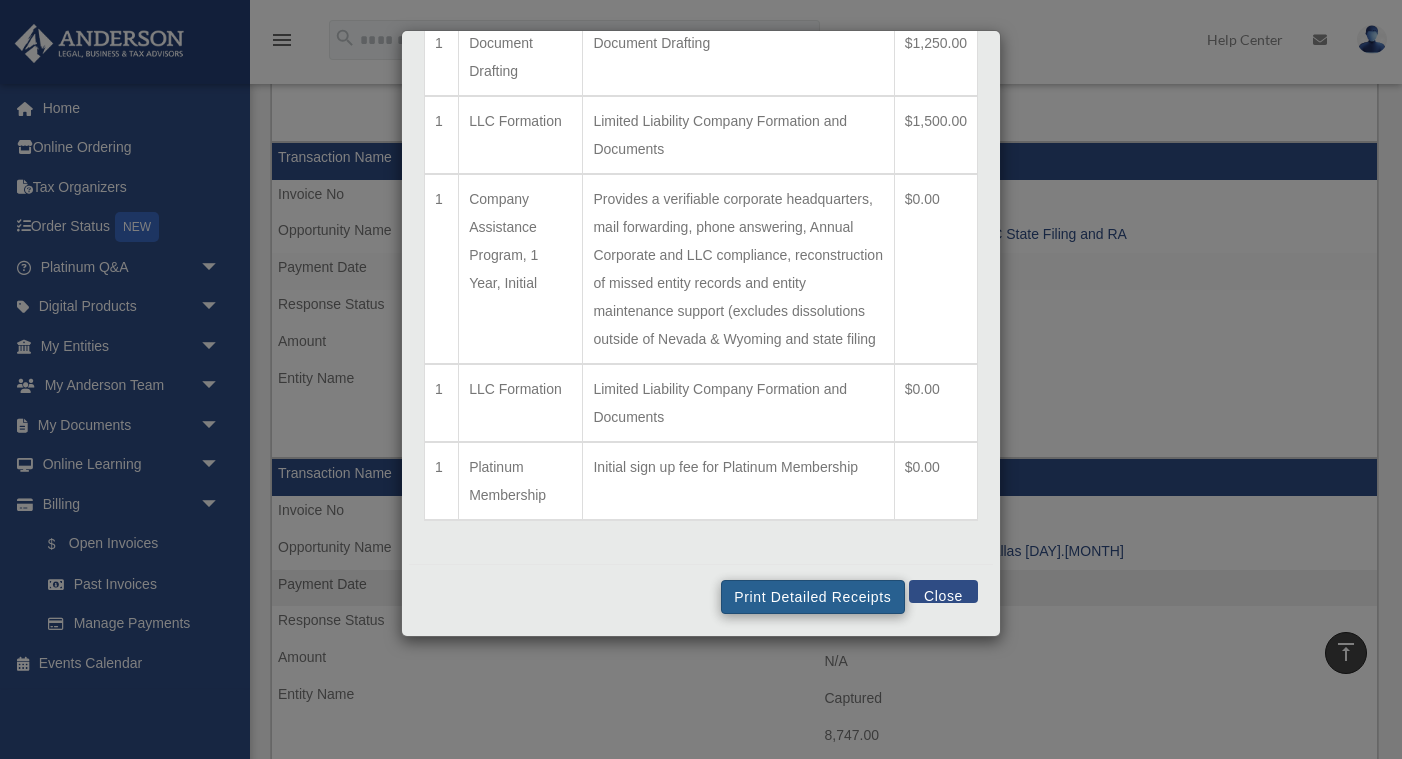 click on "Print Detailed Receipts" at bounding box center (812, 597) 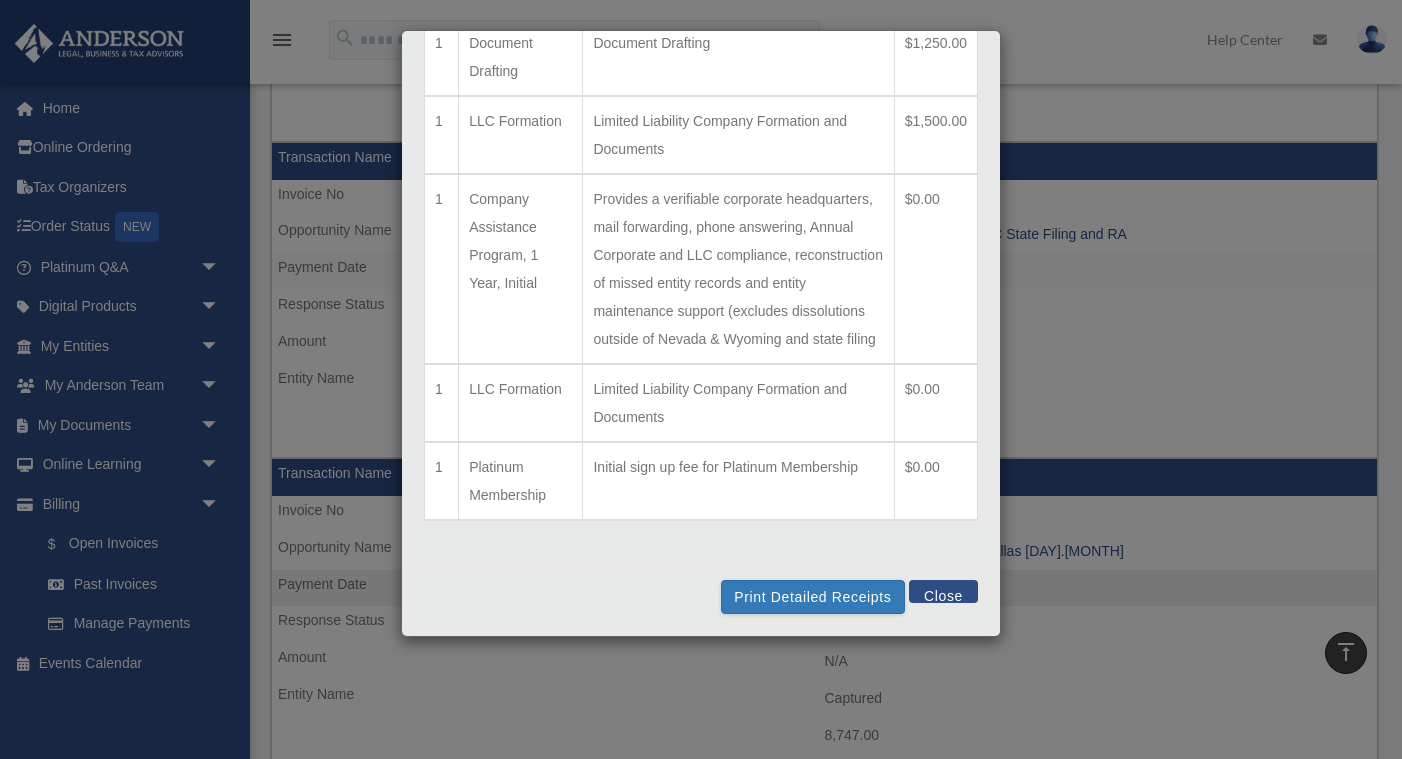 scroll, scrollTop: 762, scrollLeft: 0, axis: vertical 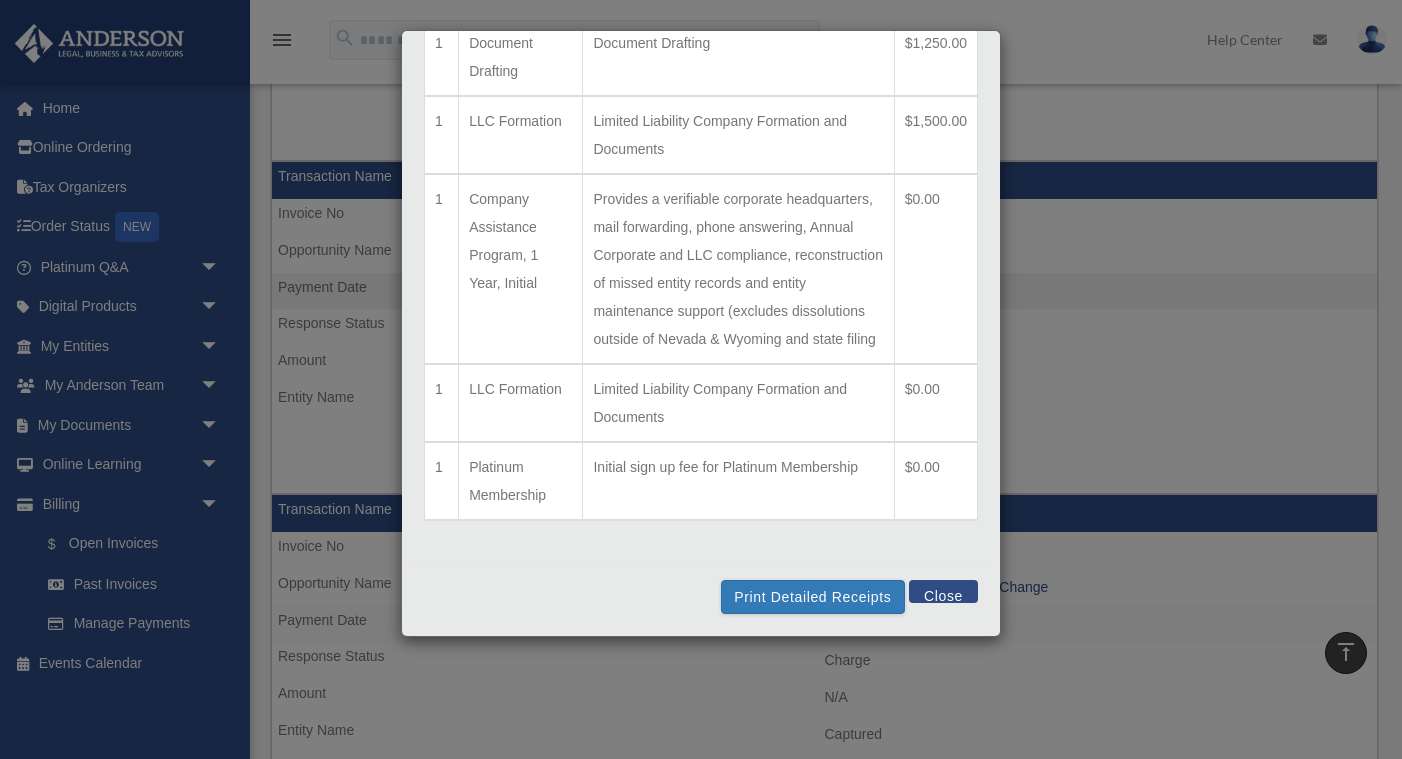 click on "Line Items for Invoice #2059768  - $8747
×
Qty Item Description Total  1   Starter Package   This package includes the initial Platinum Membership enrollment fee, Company Assistance Program (CAP) for 1 Year, and 1 Entity (an LLC, Corp, or WST)   $2,997.00   1         $3,000.00   1   Document Drafting   Document Drafting   $1,250.00   1   LLC Formation   Limited Liability Company Formation and Documents   $1,500.00   1   Company Assistance Program, 1 Year, Initial   Provides a verifiable corporate headquarters, mail forwarding, phone answering, Annual Corporate and LLC compliance, reconstruction of missed entity records and entity maintenance support (excludes dissolutions outside of Nevada & Wyoming and state filing   $0.00   1   LLC Formation   Limited Liability Company Formation and Documents   $0.00   1   Platinum Membership   $0.00
Close" at bounding box center [701, 379] 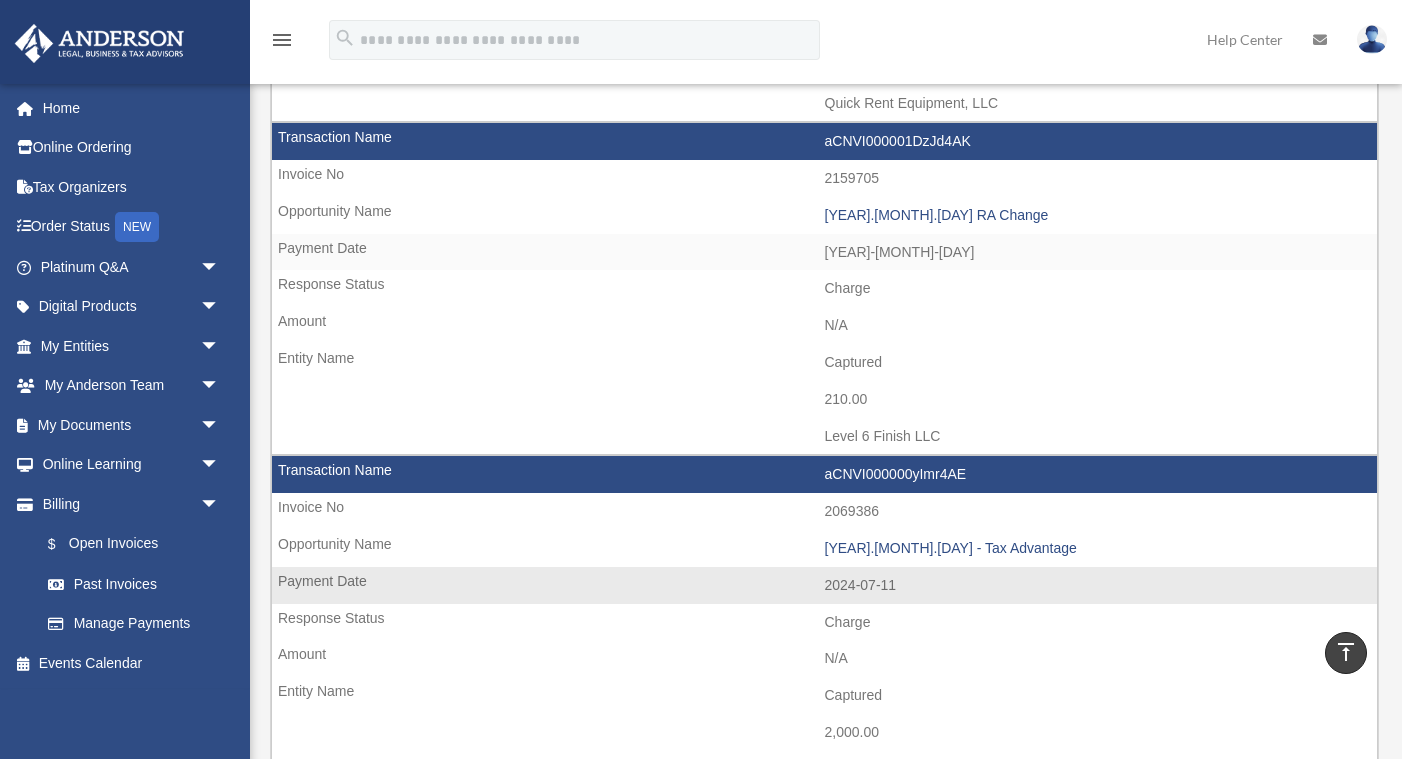 scroll, scrollTop: 1119, scrollLeft: 0, axis: vertical 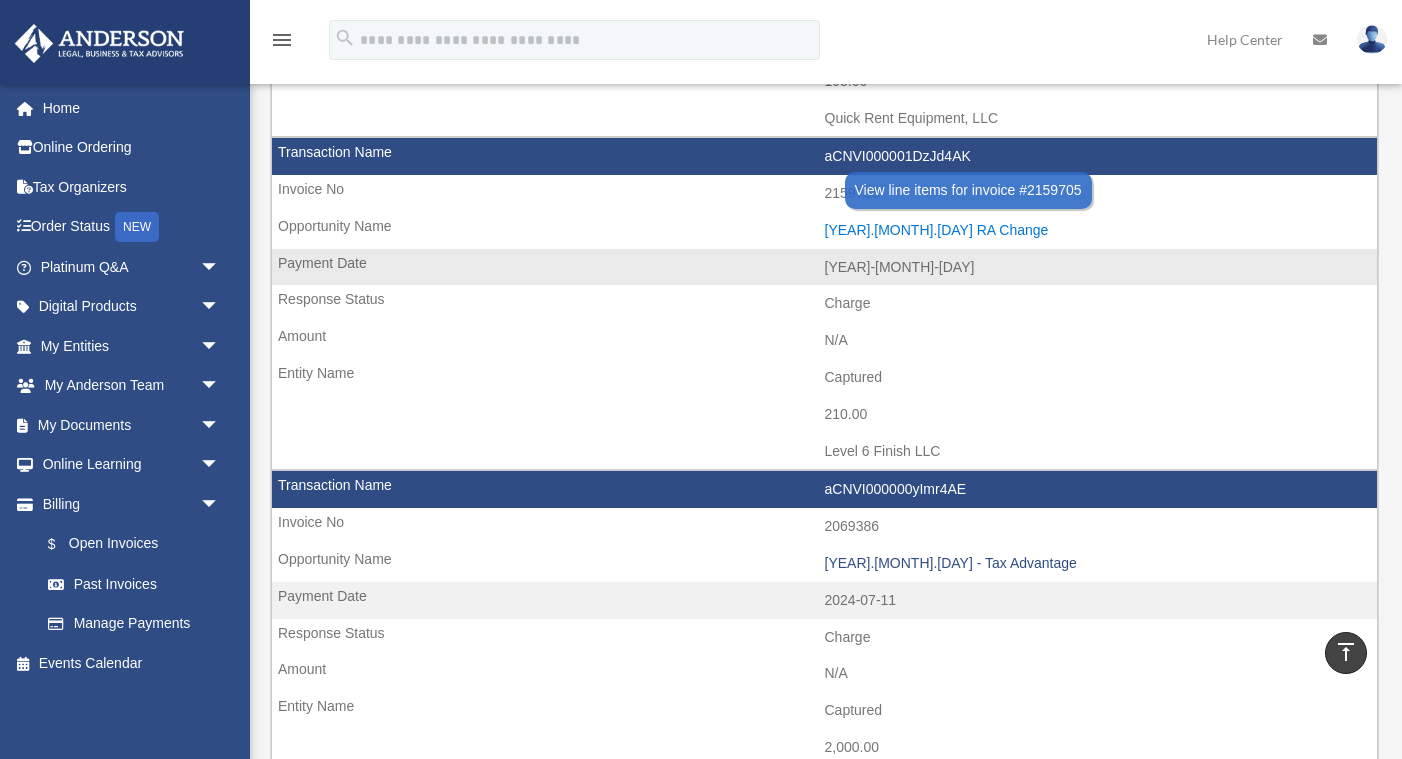 click on "2024.9.6 RA Change" at bounding box center [1096, 230] 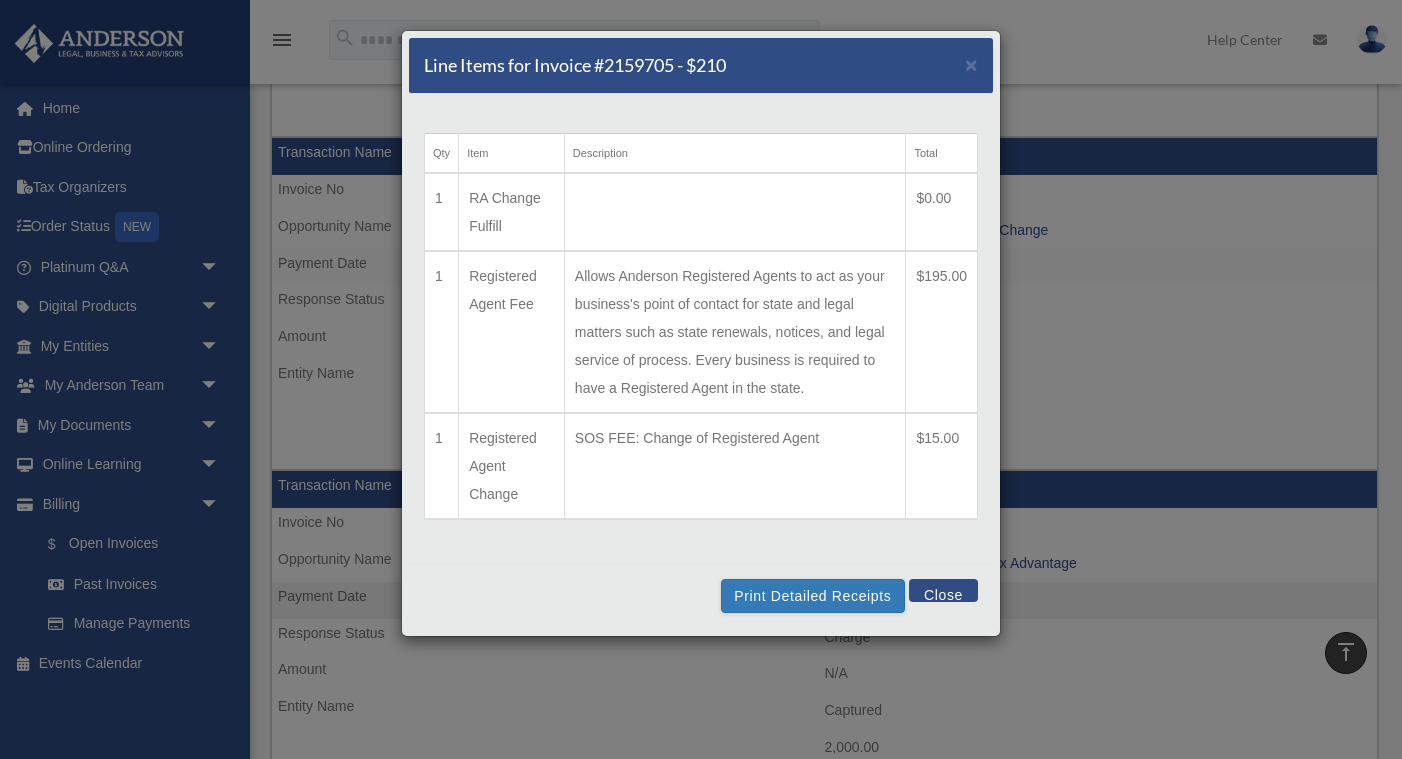 scroll, scrollTop: 27, scrollLeft: 0, axis: vertical 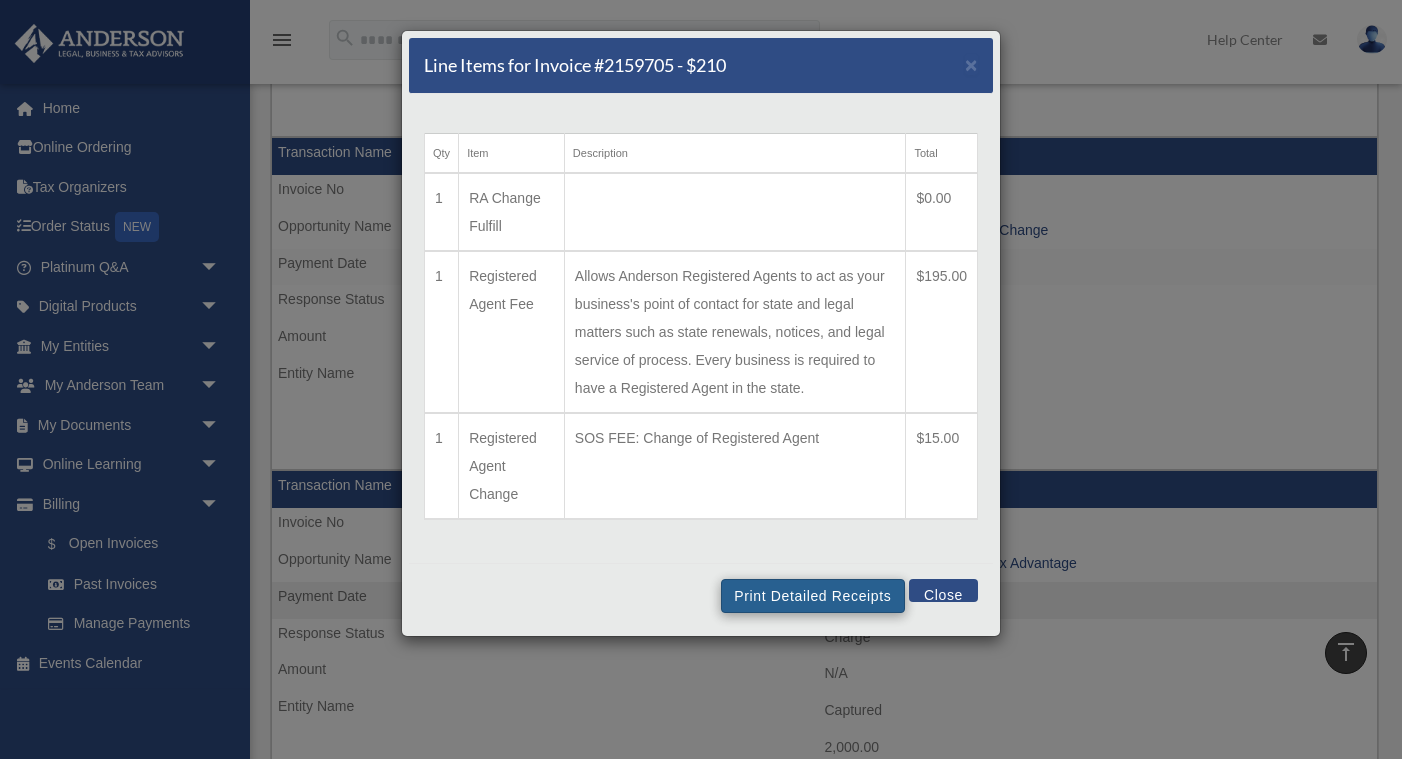 click on "Print Detailed Receipts" at bounding box center (812, 596) 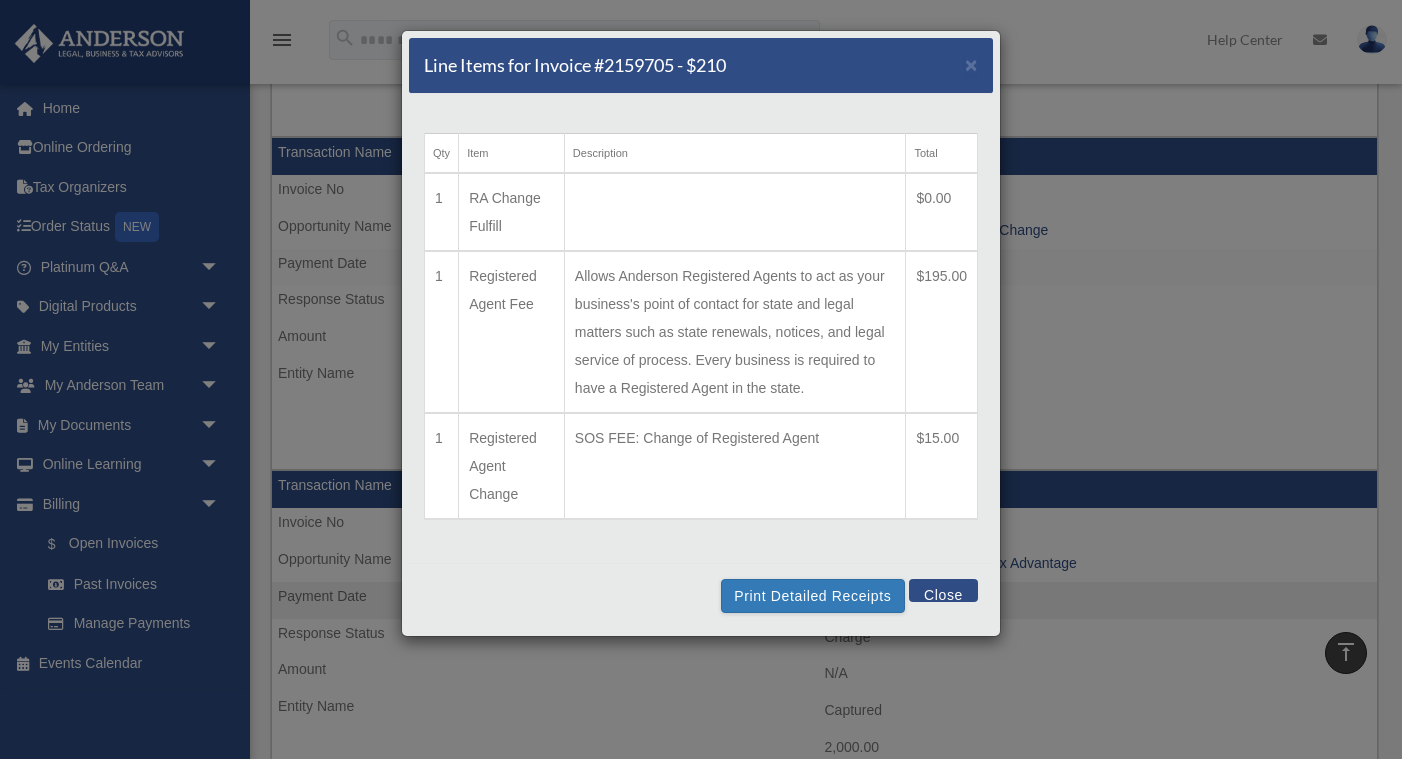scroll, scrollTop: 413, scrollLeft: 0, axis: vertical 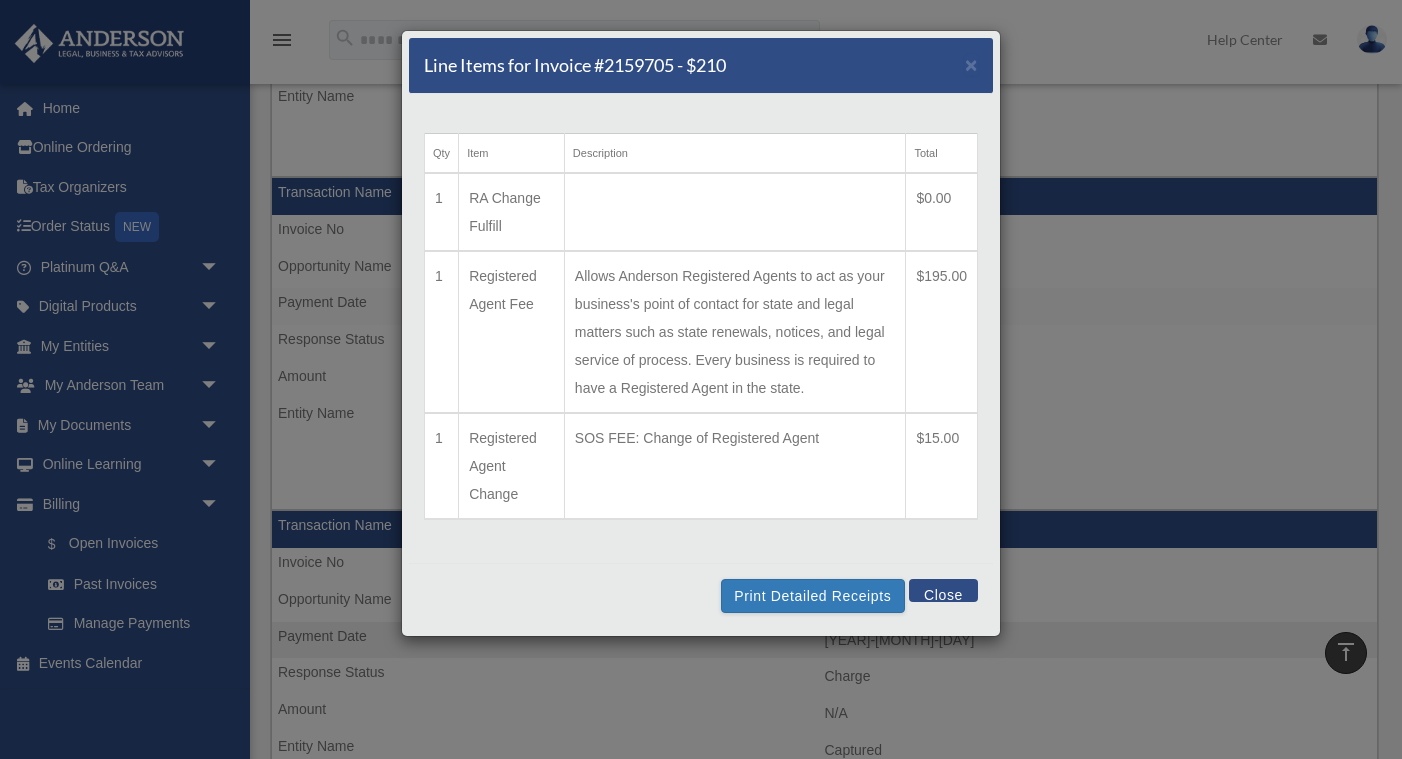 click on "Line Items for Invoice #2159705  - $210
×" at bounding box center (701, 66) 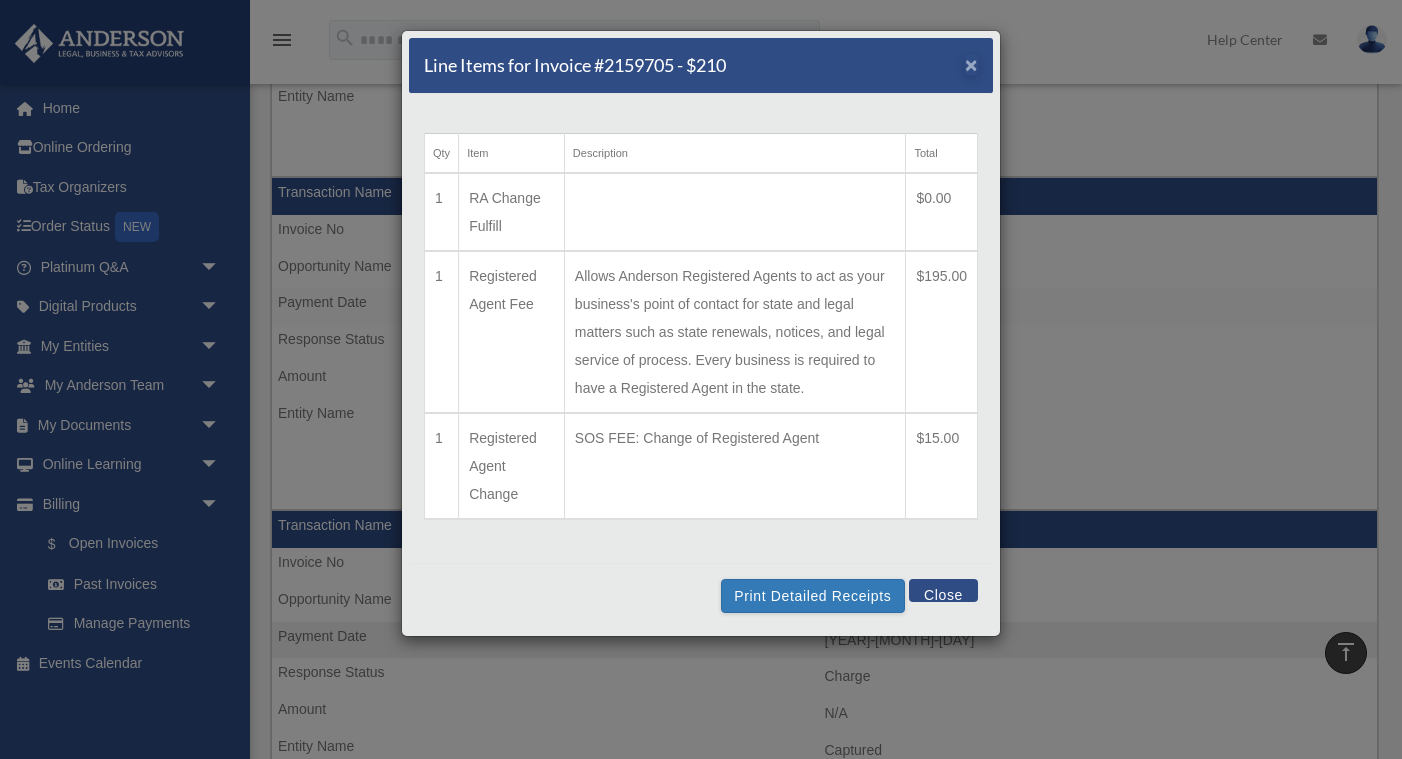 click on "×" at bounding box center [971, 64] 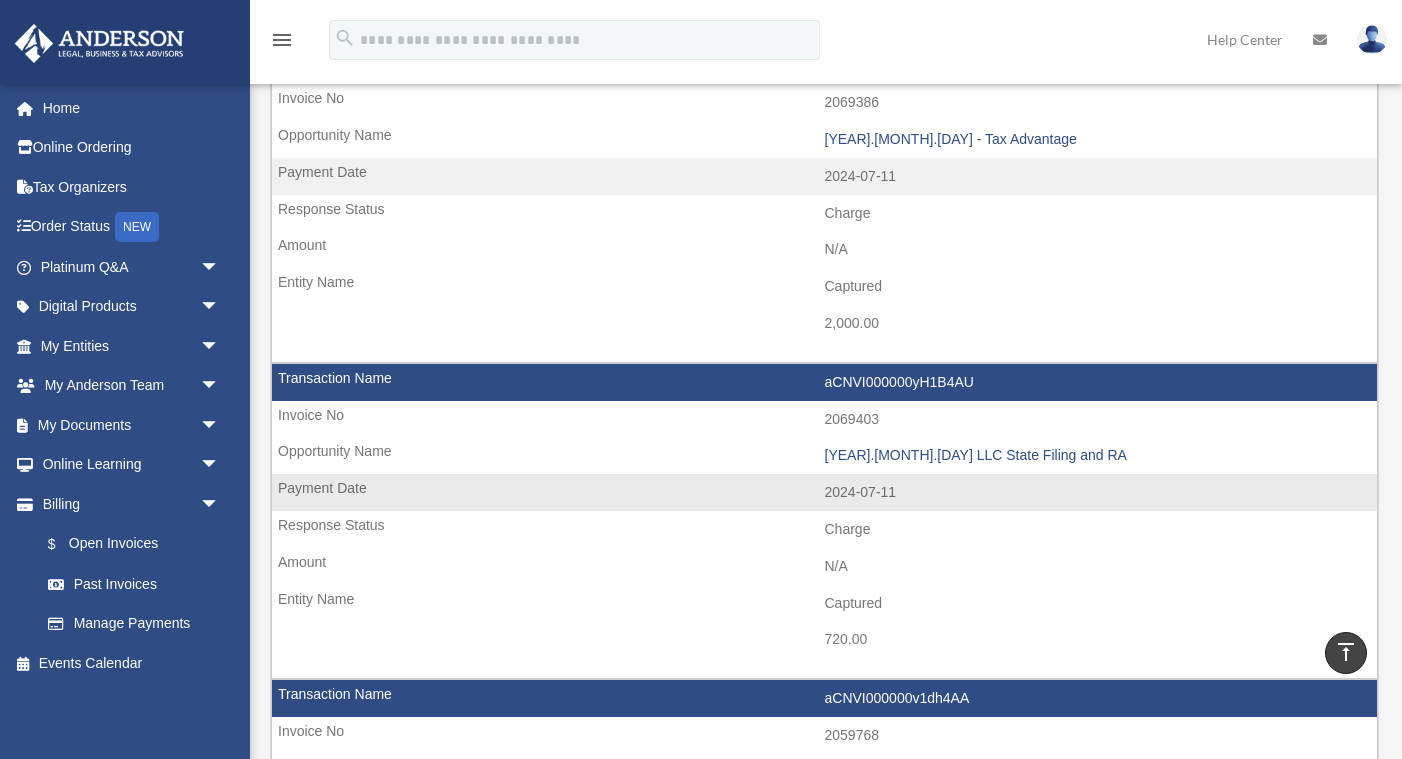 scroll, scrollTop: 1565, scrollLeft: 0, axis: vertical 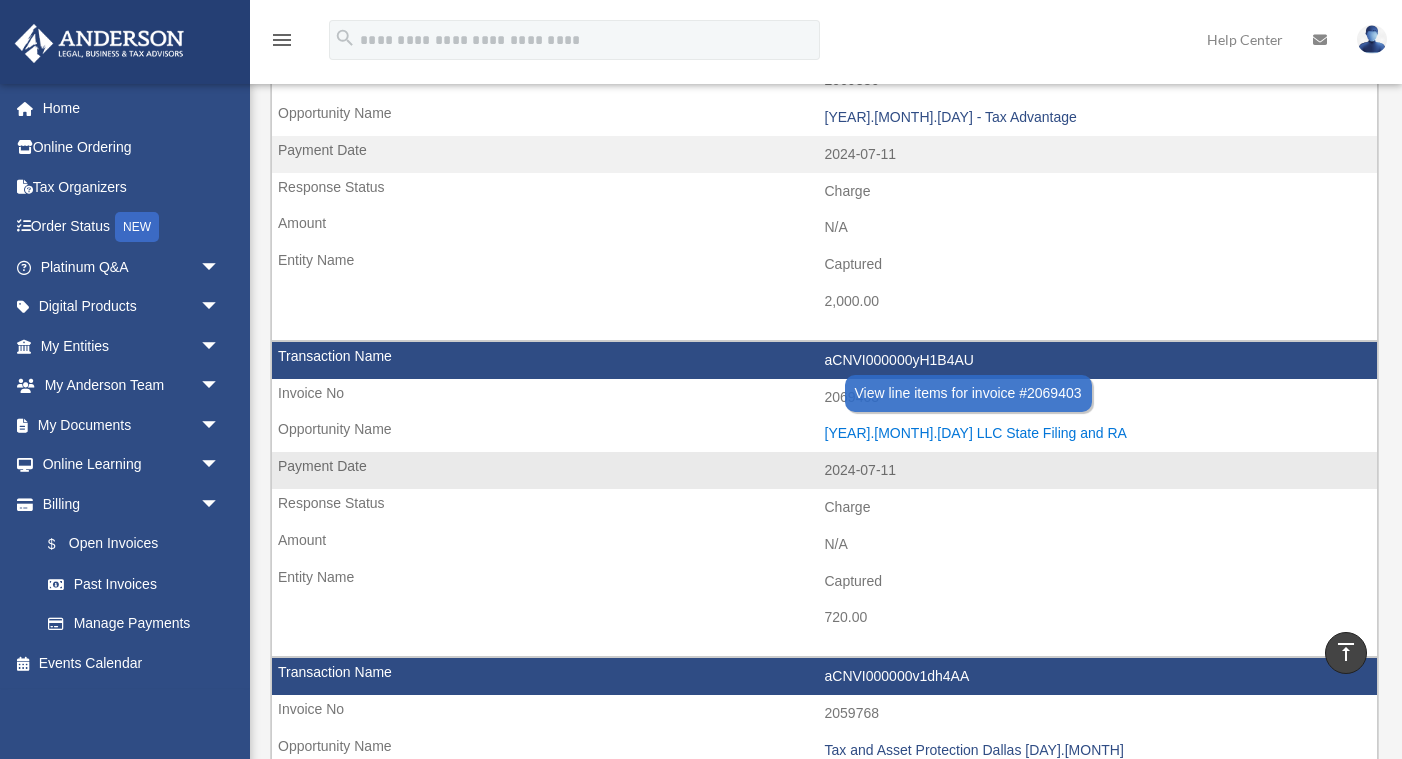 click on "2024.7.11 LLC State Filing and RA" at bounding box center [1096, 433] 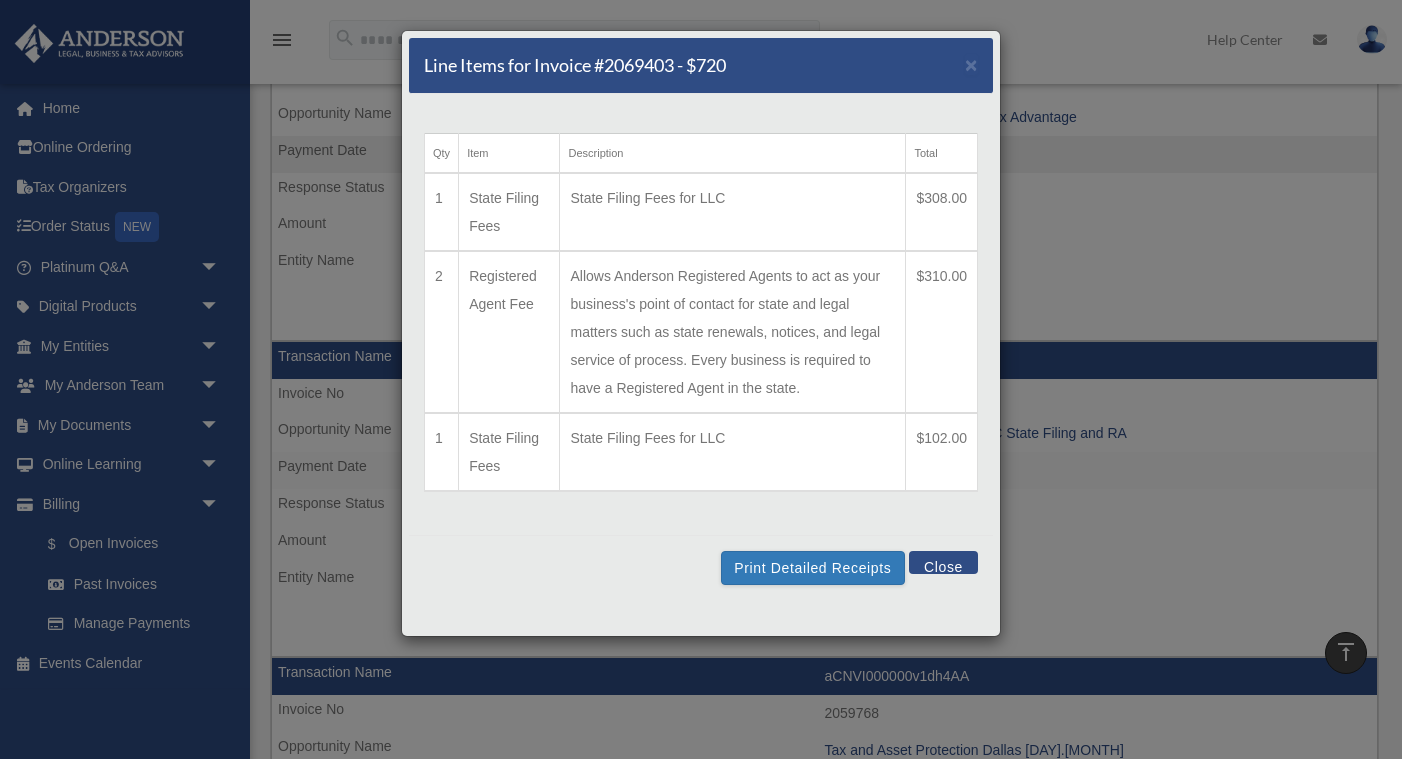 scroll, scrollTop: 27, scrollLeft: 0, axis: vertical 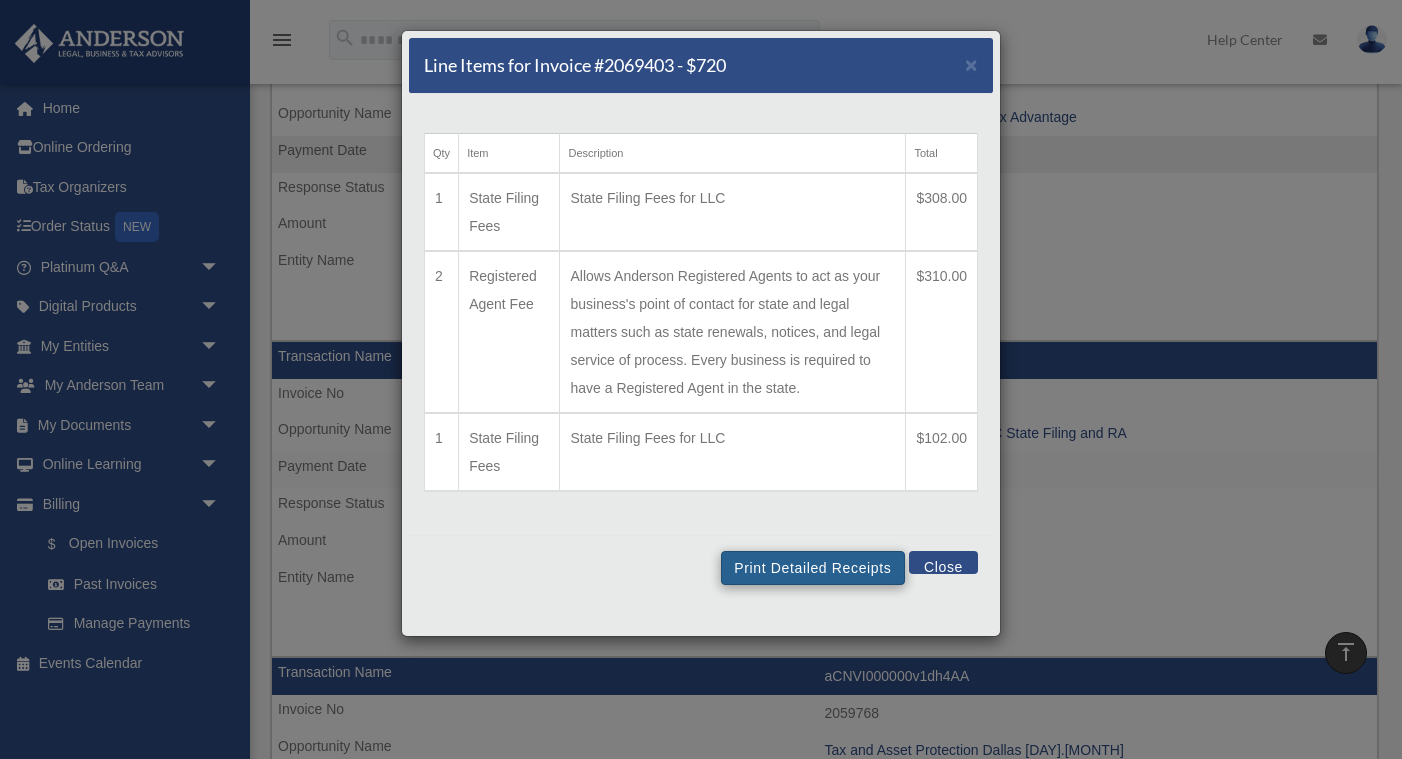 click on "Print Detailed Receipts" at bounding box center [812, 568] 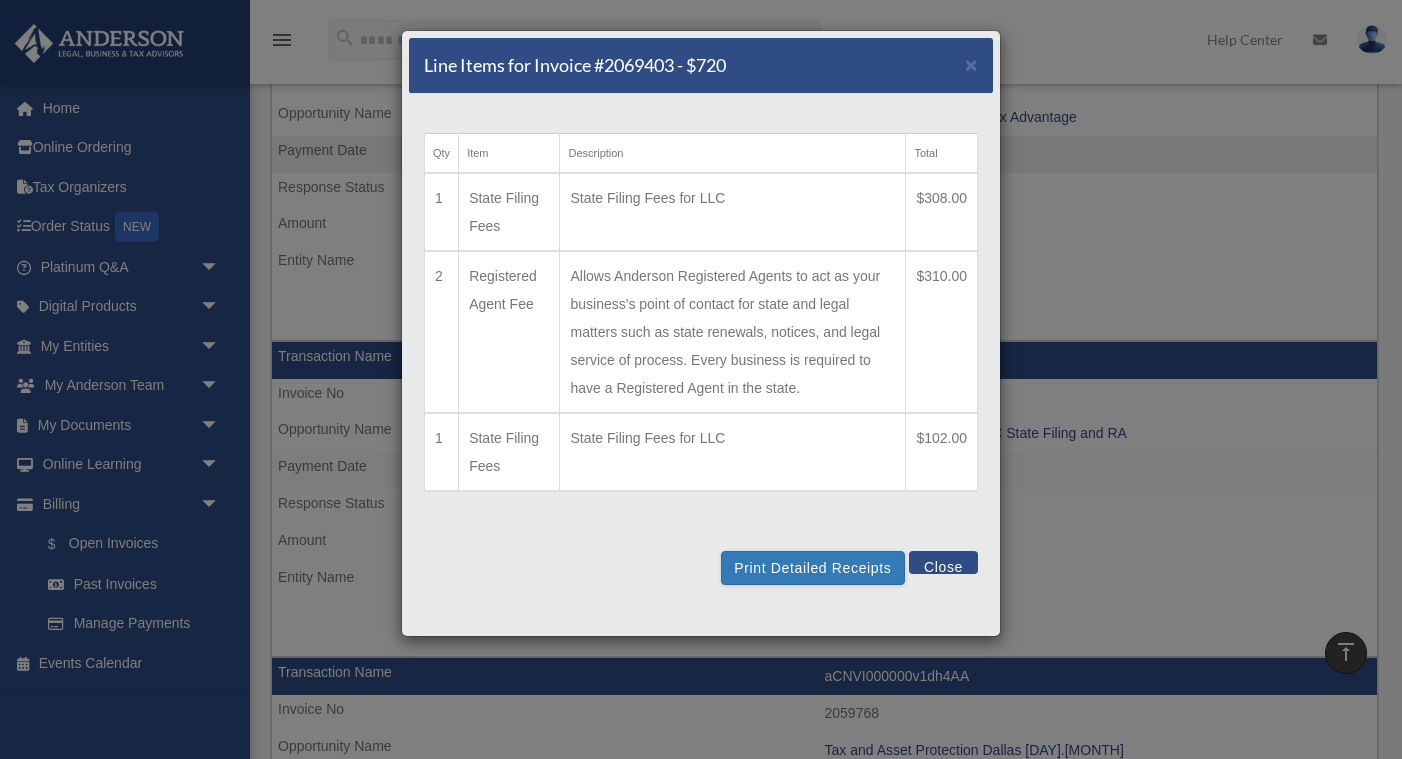 scroll, scrollTop: 413, scrollLeft: 0, axis: vertical 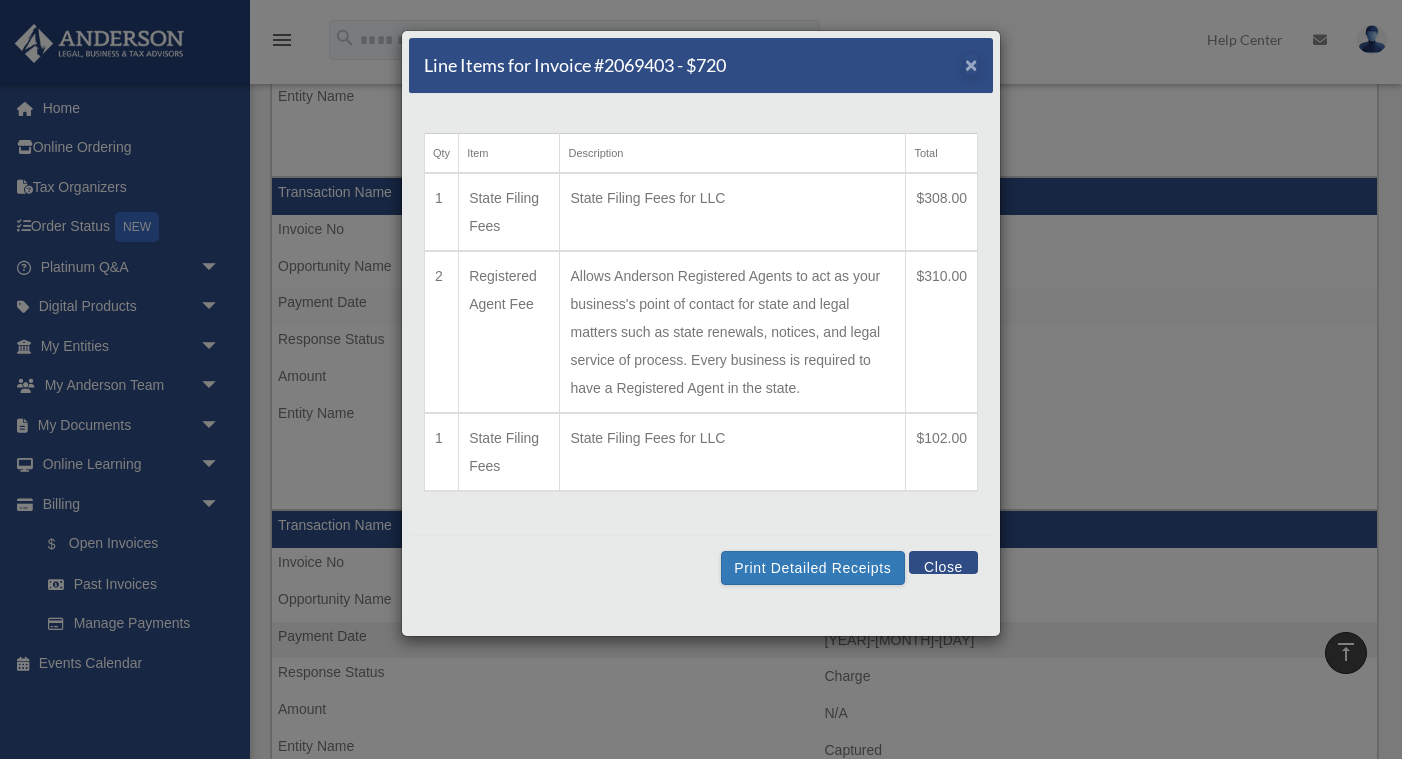 click on "×" at bounding box center [971, 64] 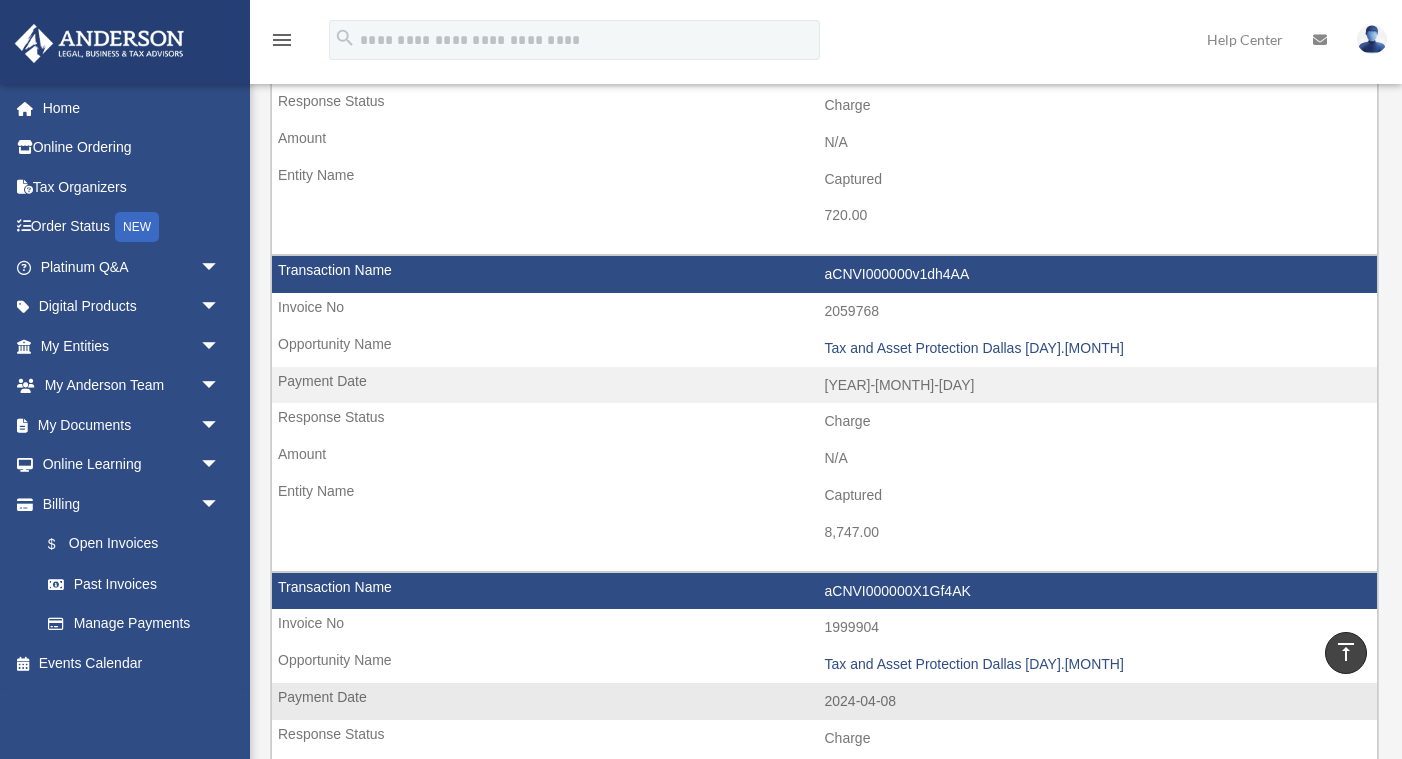 scroll, scrollTop: 2194, scrollLeft: 0, axis: vertical 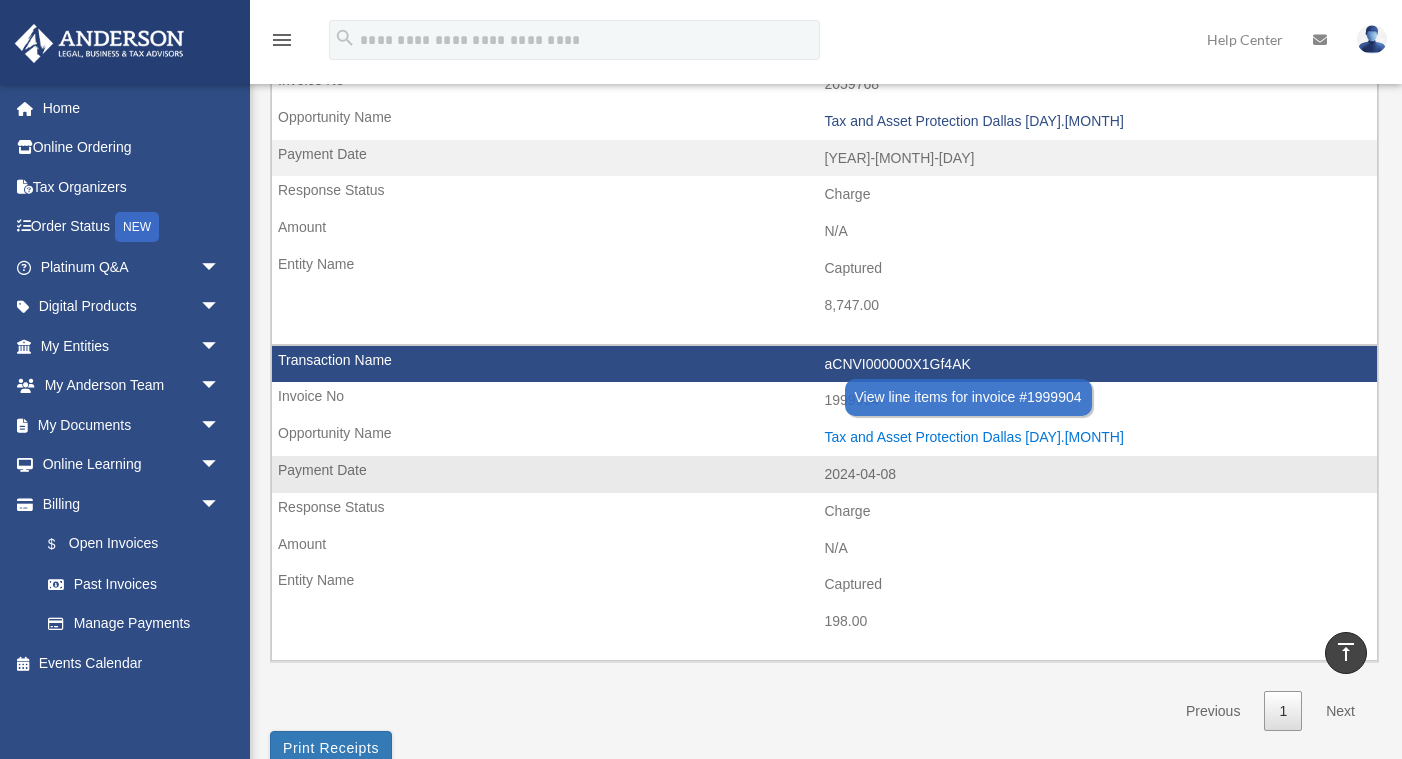 click on "Tax and Asset Protection Dallas 06.2024" at bounding box center [1096, 437] 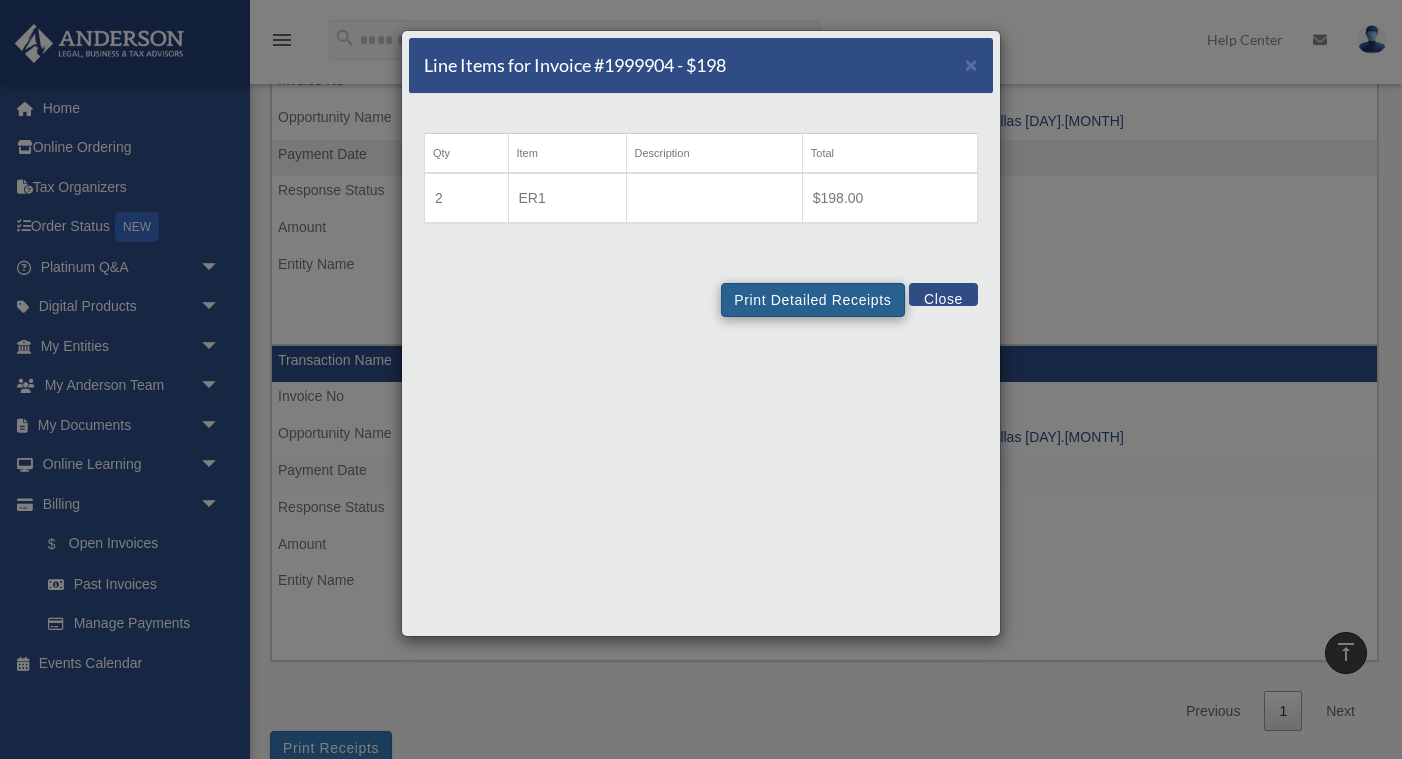 click on "Print Detailed Receipts" at bounding box center [812, 300] 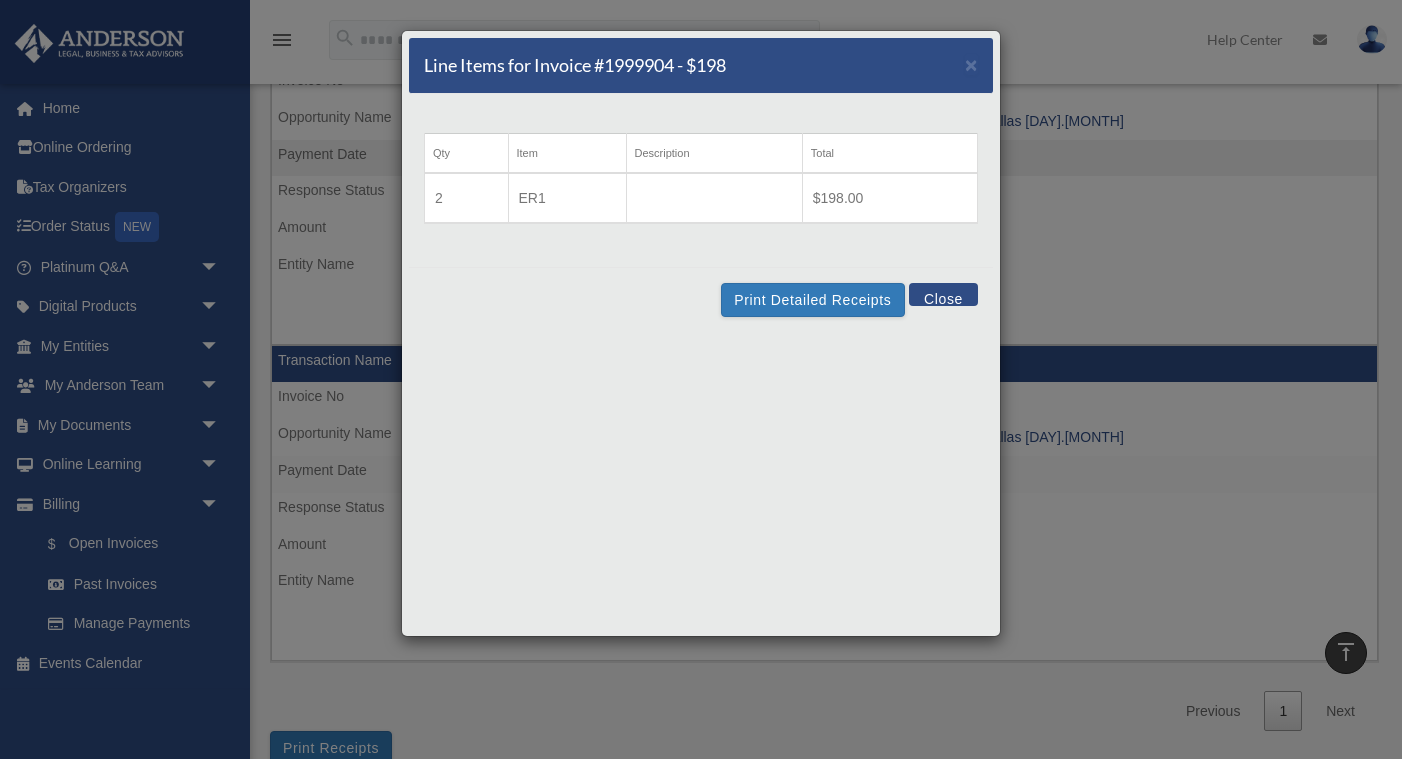 scroll, scrollTop: 46, scrollLeft: 0, axis: vertical 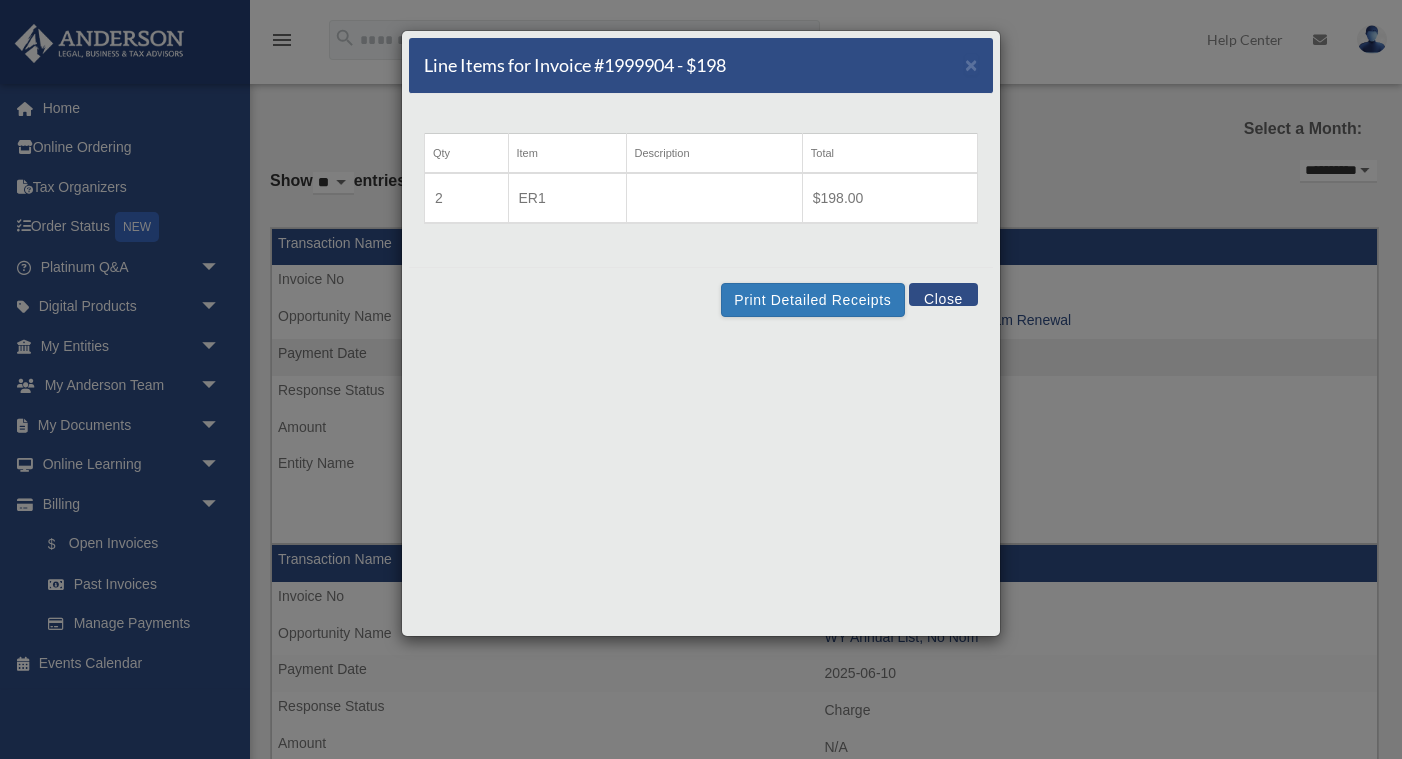 click on "Line Items for Invoice #1999904  - $198
×" at bounding box center [701, 66] 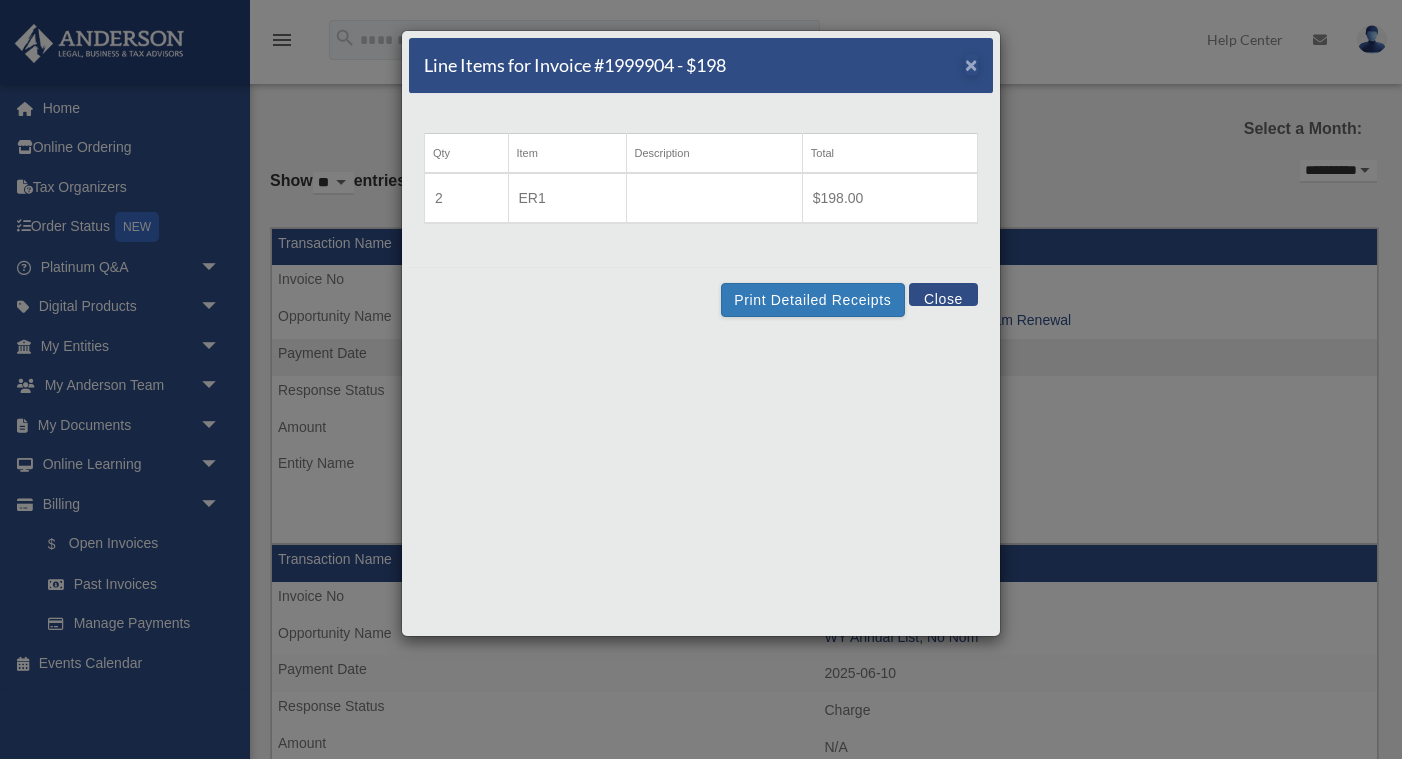 click on "×" at bounding box center [971, 64] 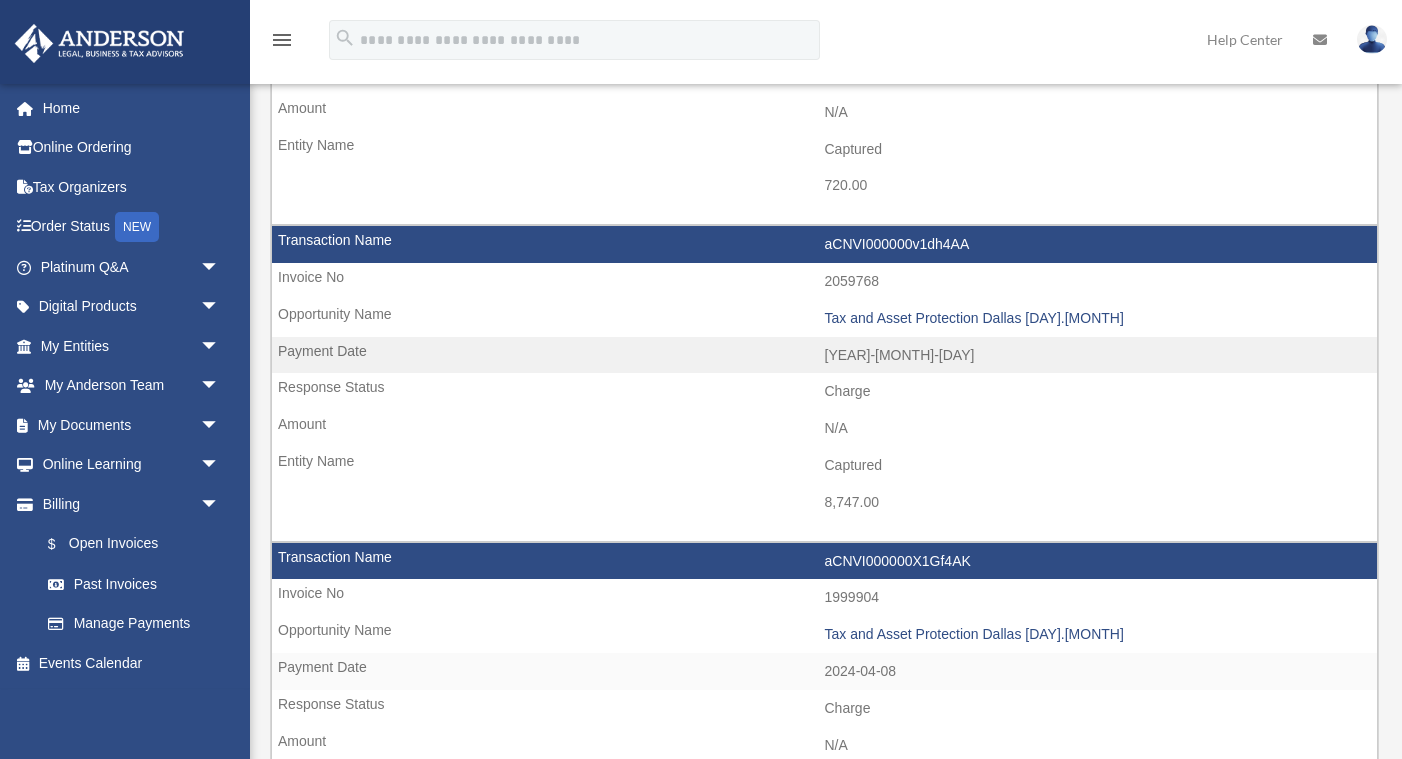 scroll, scrollTop: 1992, scrollLeft: 0, axis: vertical 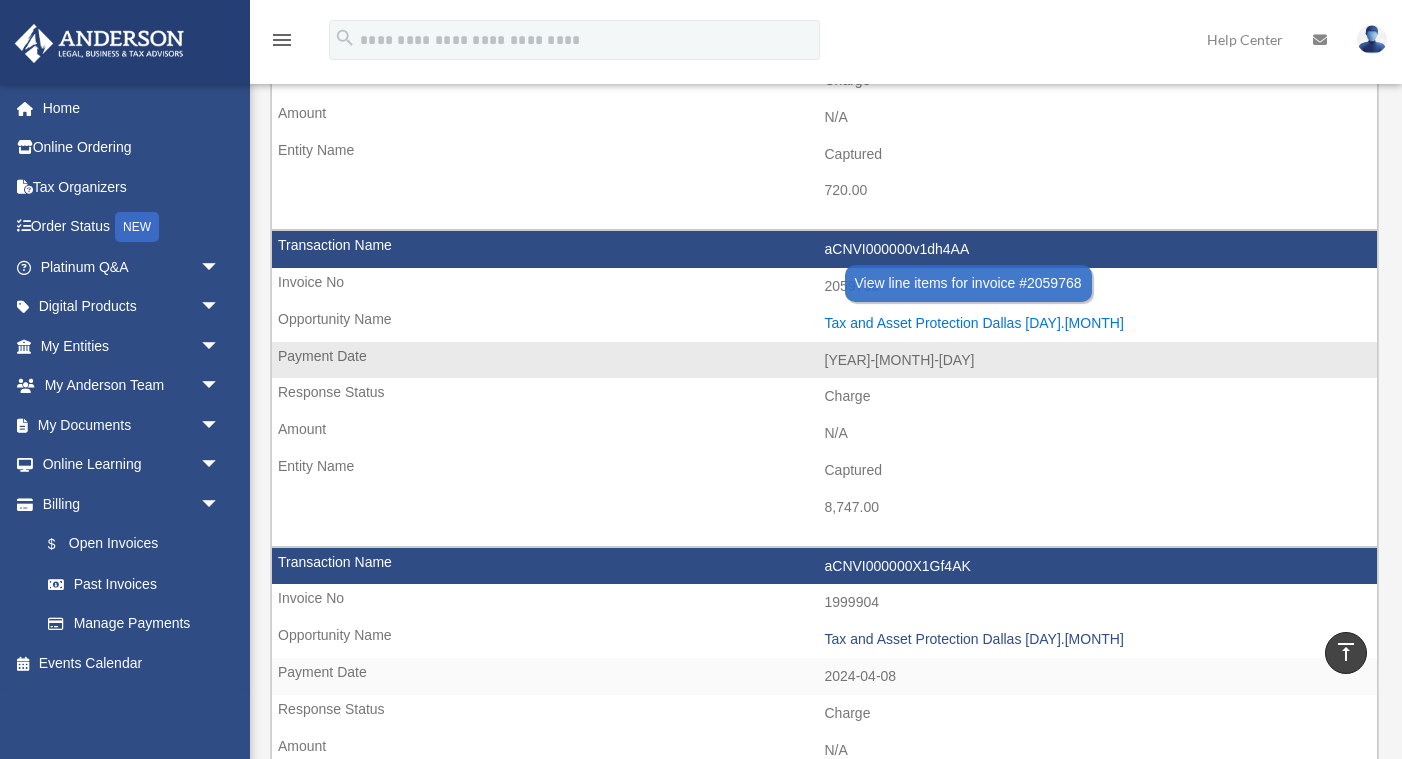 click on "Tax and Asset Protection Dallas 06.2024" at bounding box center (1096, 323) 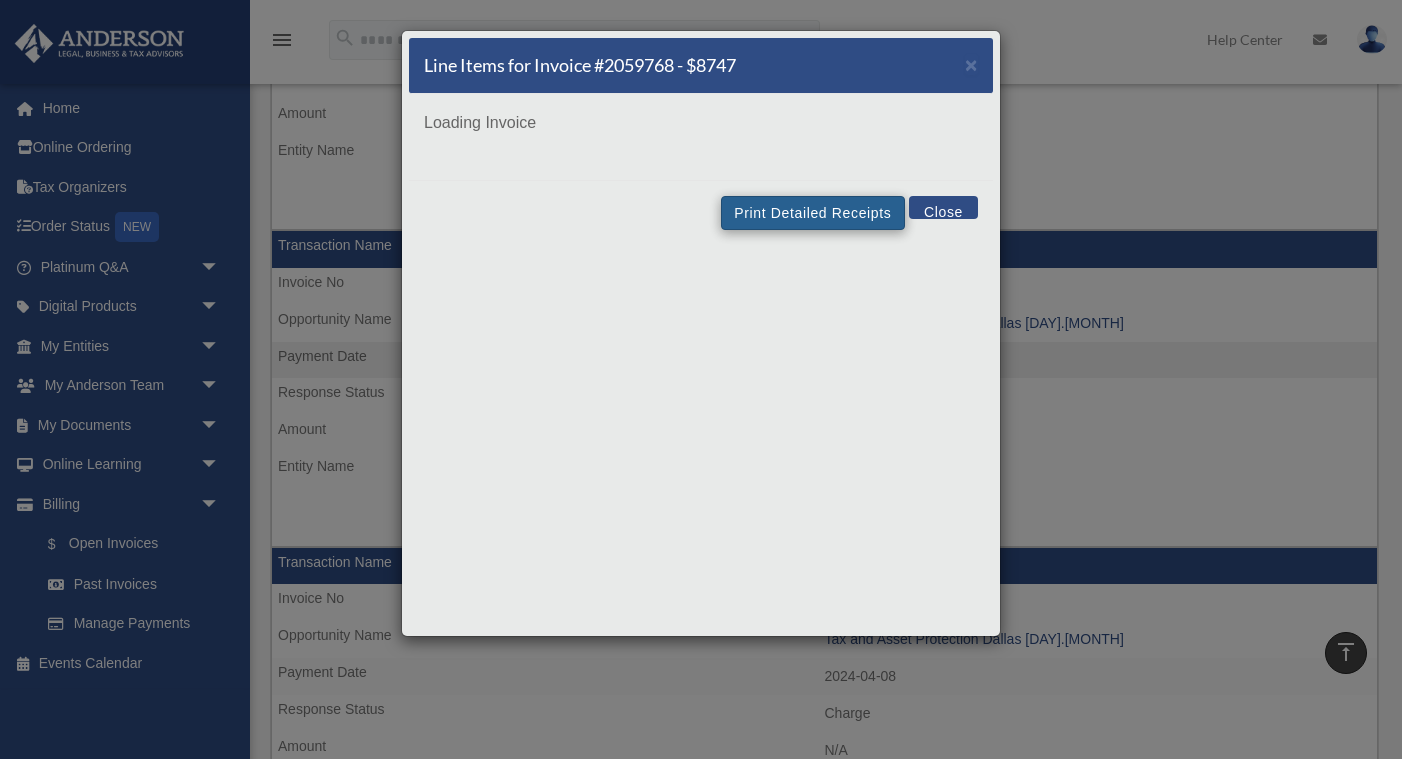 click on "Print Detailed Receipts" at bounding box center [812, 213] 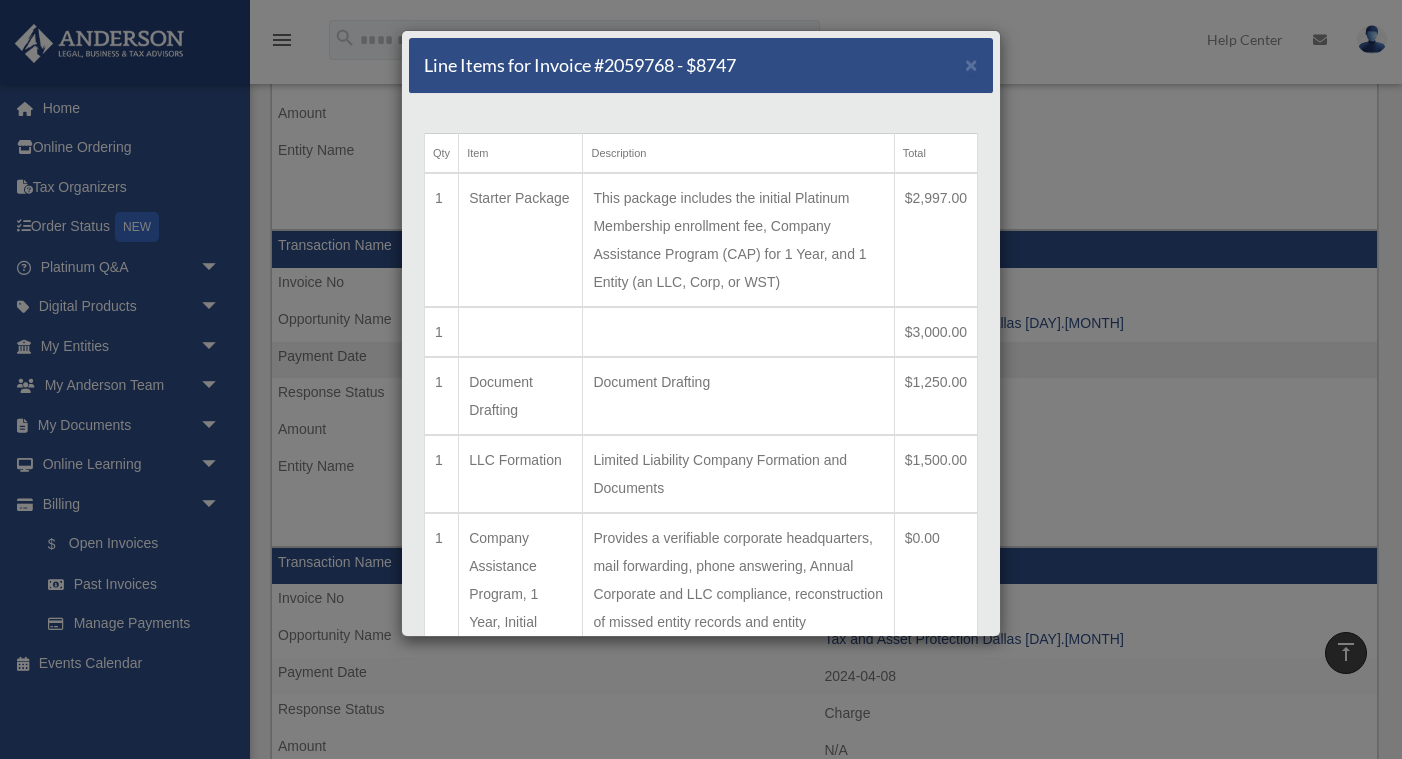scroll, scrollTop: 46, scrollLeft: 0, axis: vertical 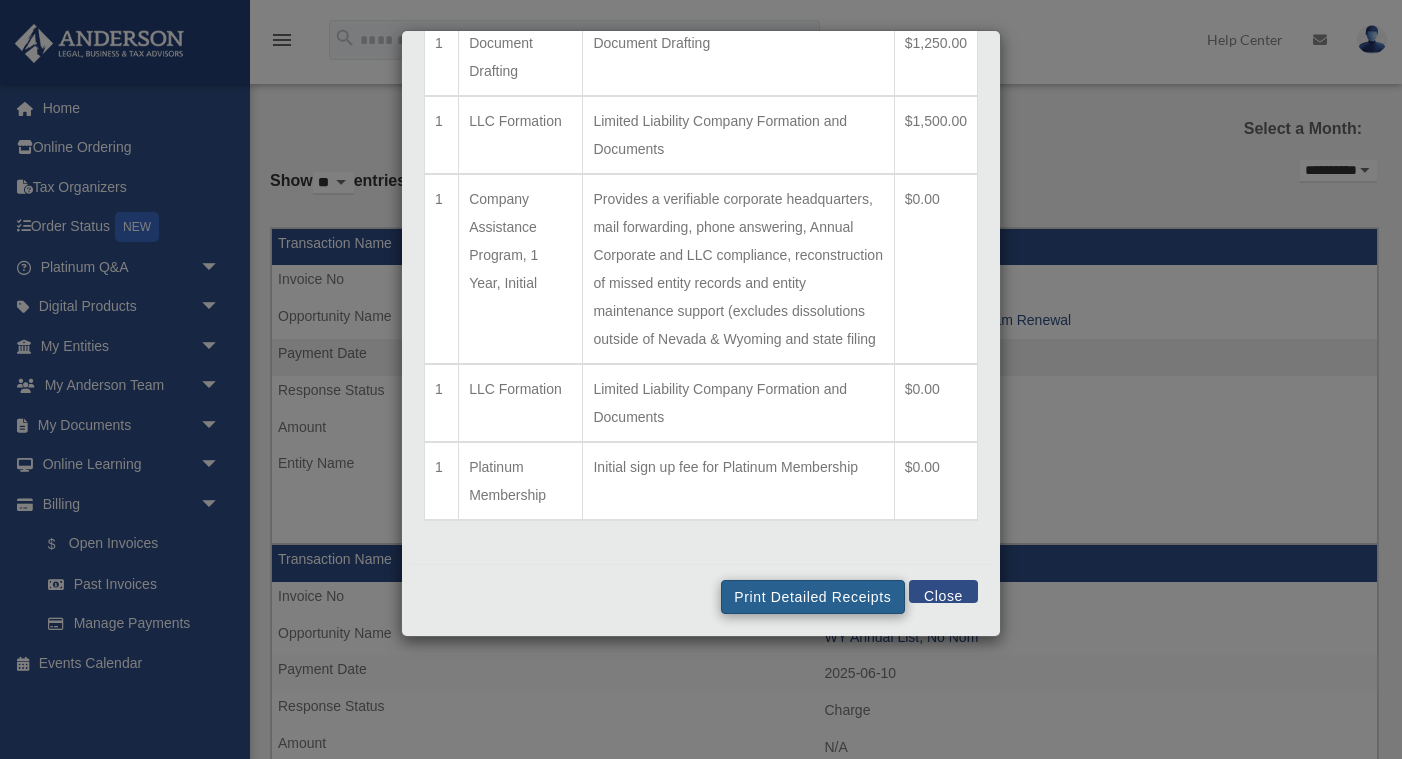 click on "Print Detailed Receipts" at bounding box center [812, 597] 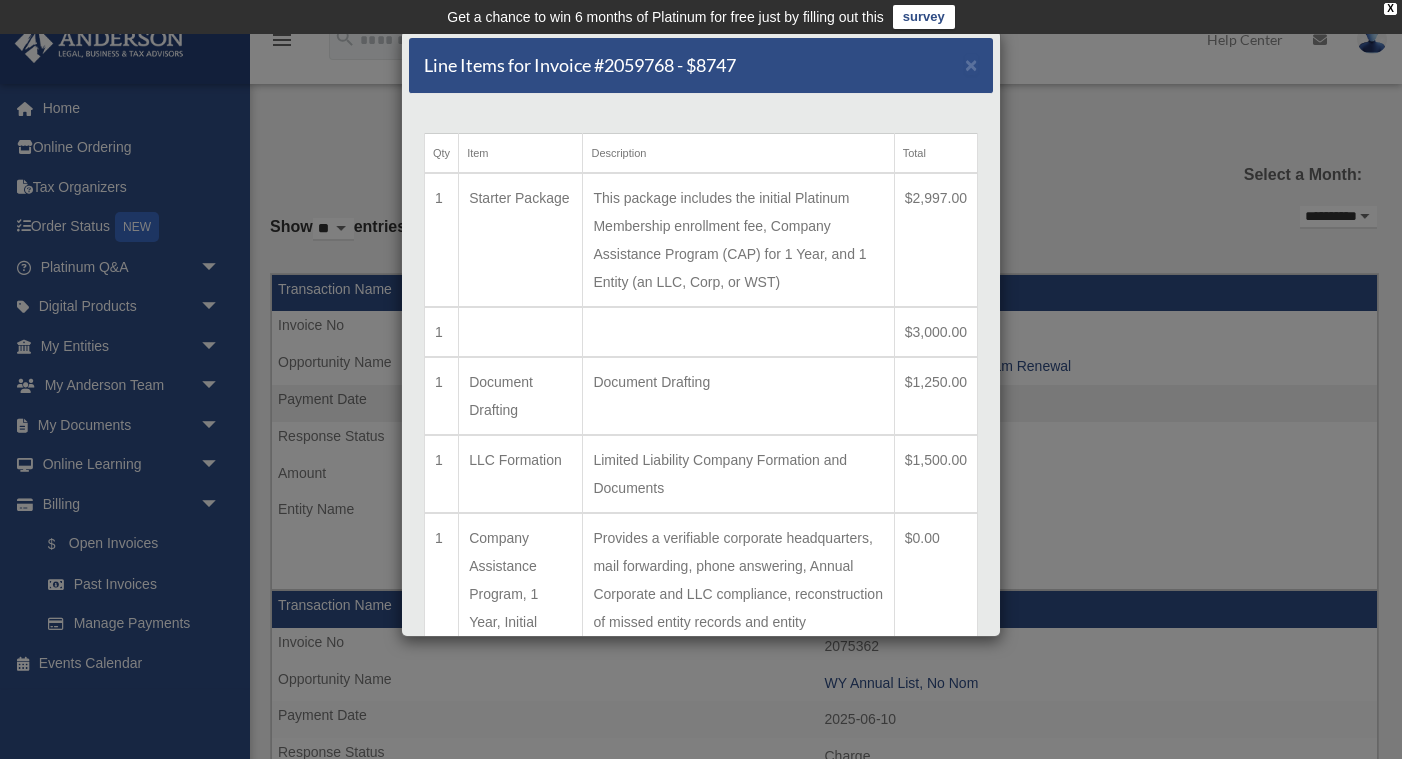 scroll, scrollTop: 0, scrollLeft: 0, axis: both 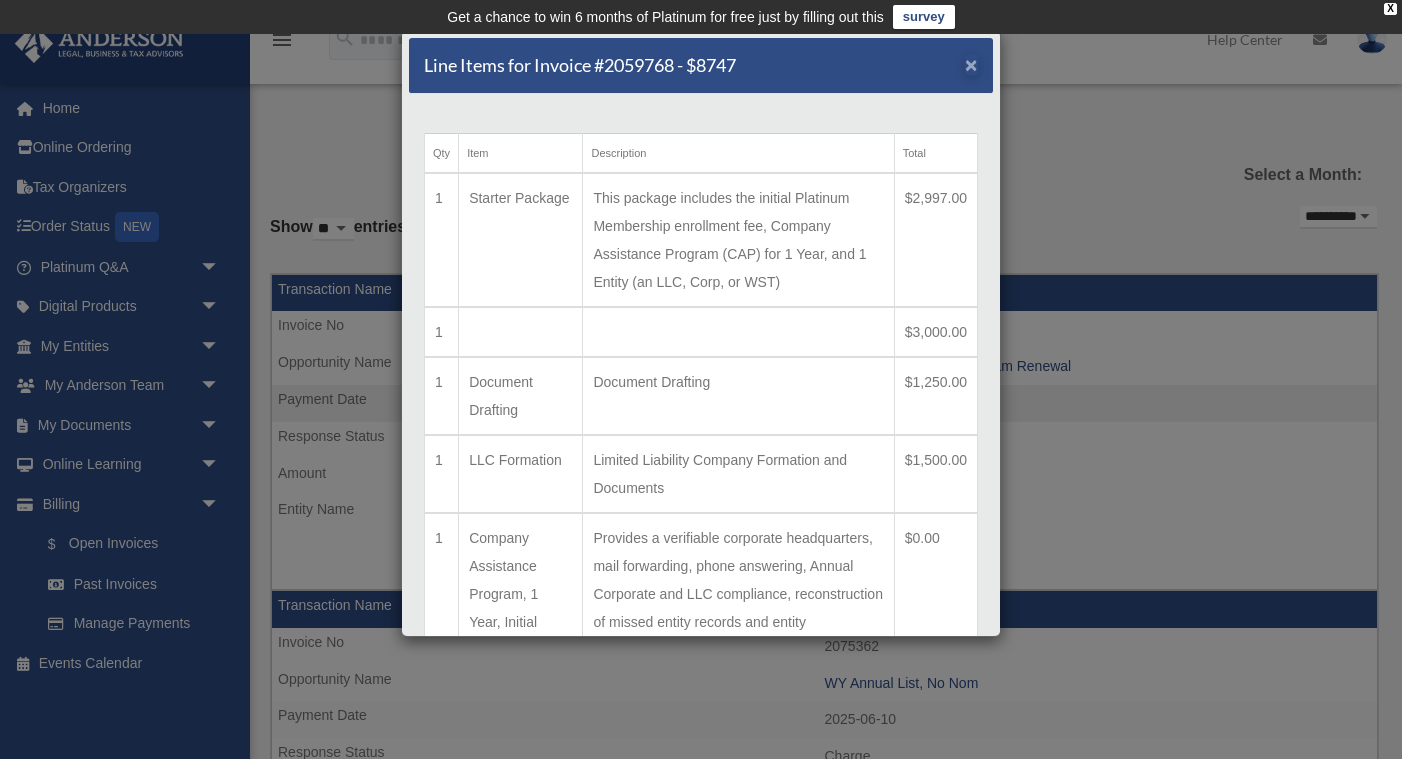 click on "×" at bounding box center (971, 64) 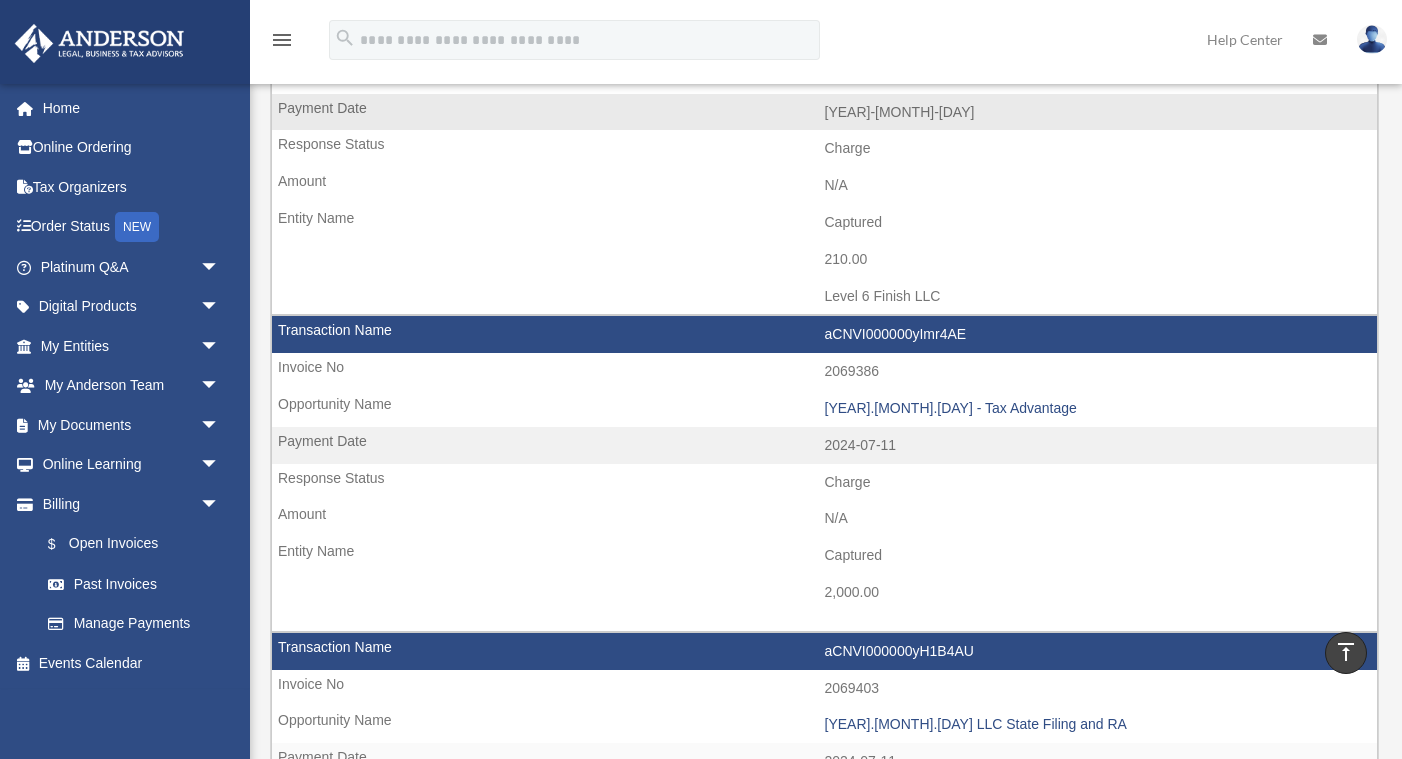 scroll, scrollTop: 1275, scrollLeft: 0, axis: vertical 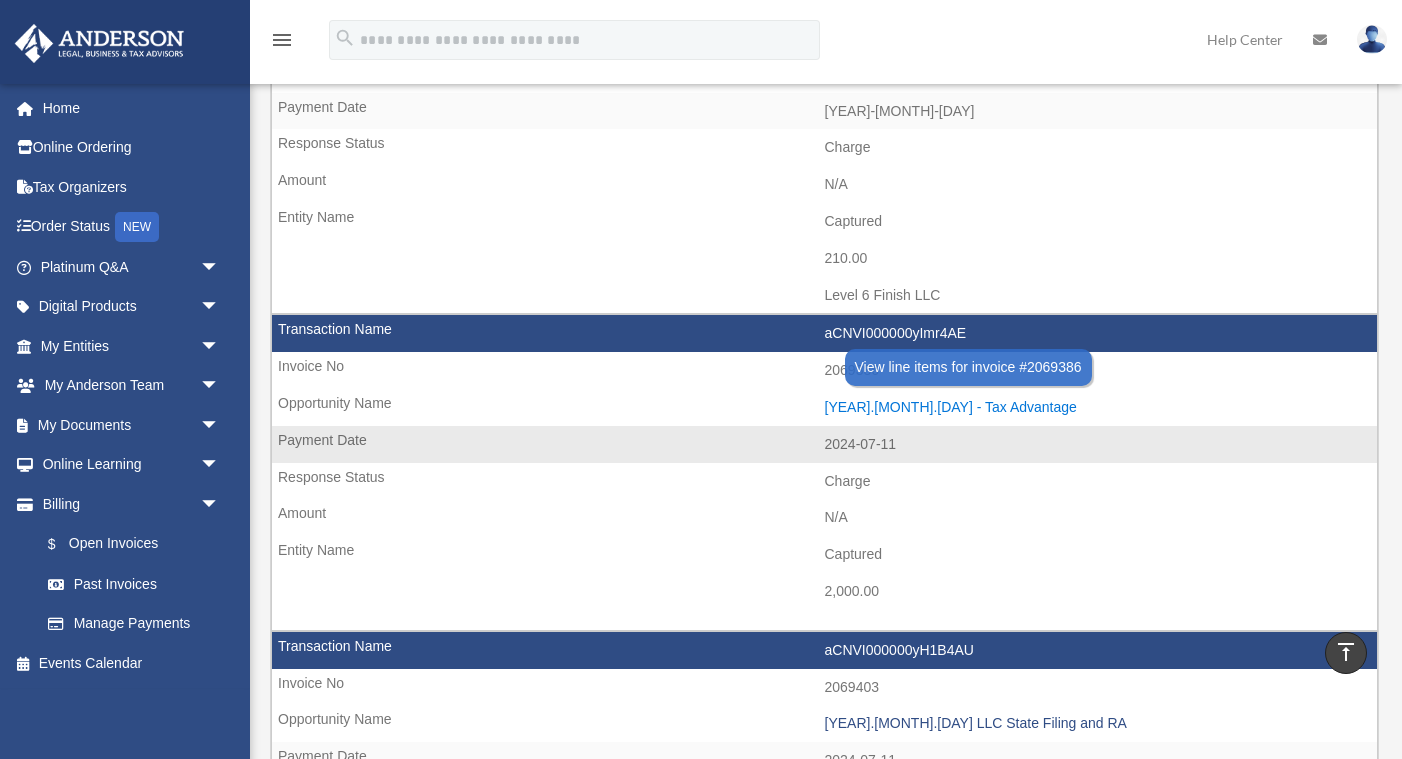 click on "2024.7.11 - Tax Advantage" at bounding box center (1096, 407) 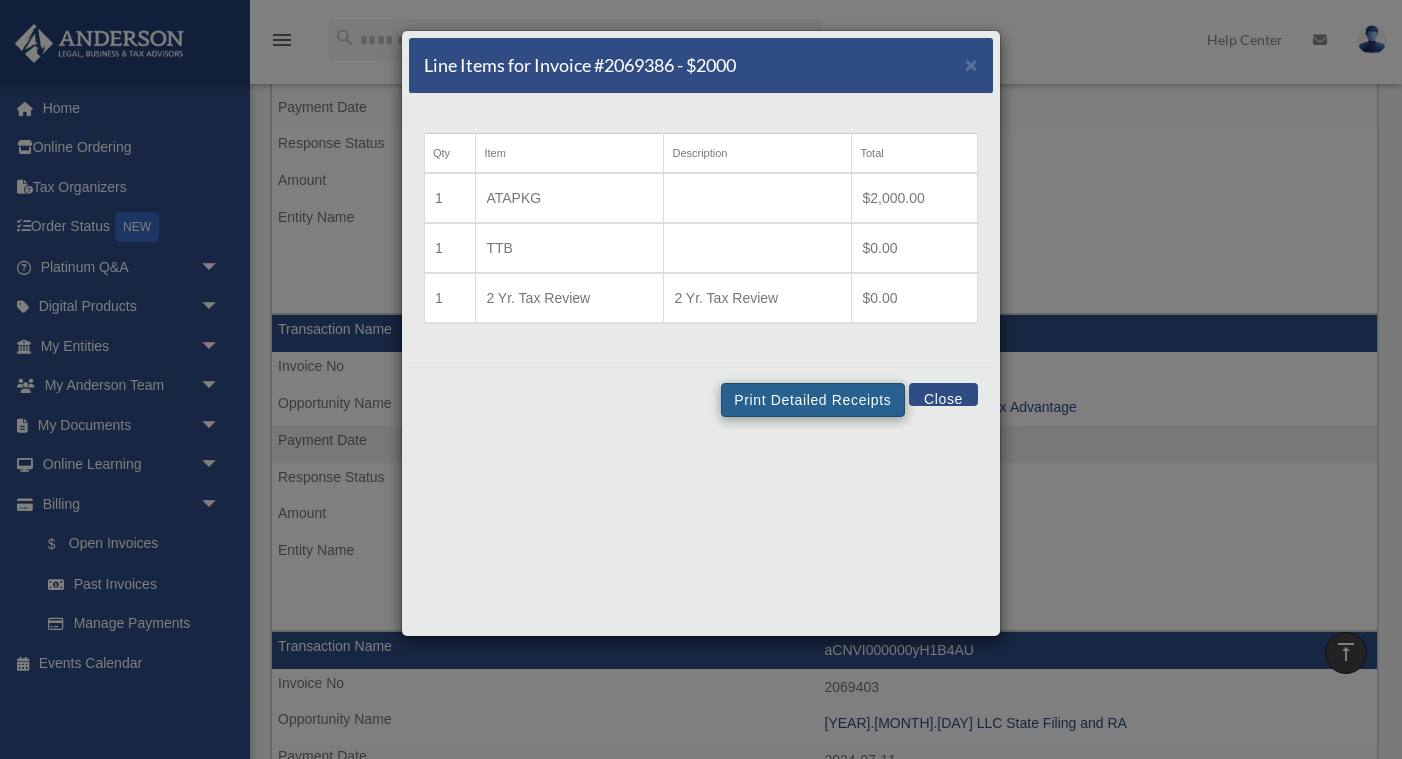 click on "Print Detailed Receipts" at bounding box center [812, 400] 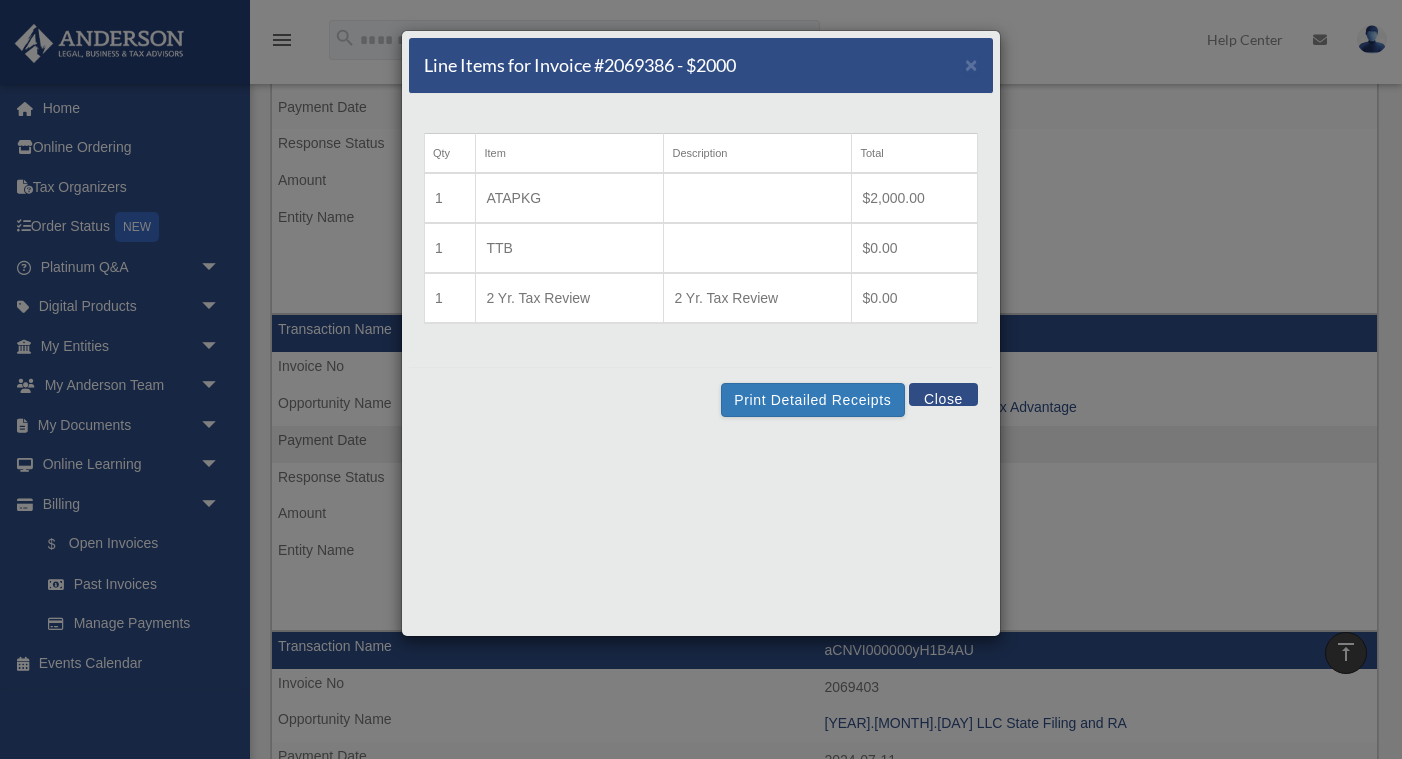 scroll, scrollTop: 104, scrollLeft: 0, axis: vertical 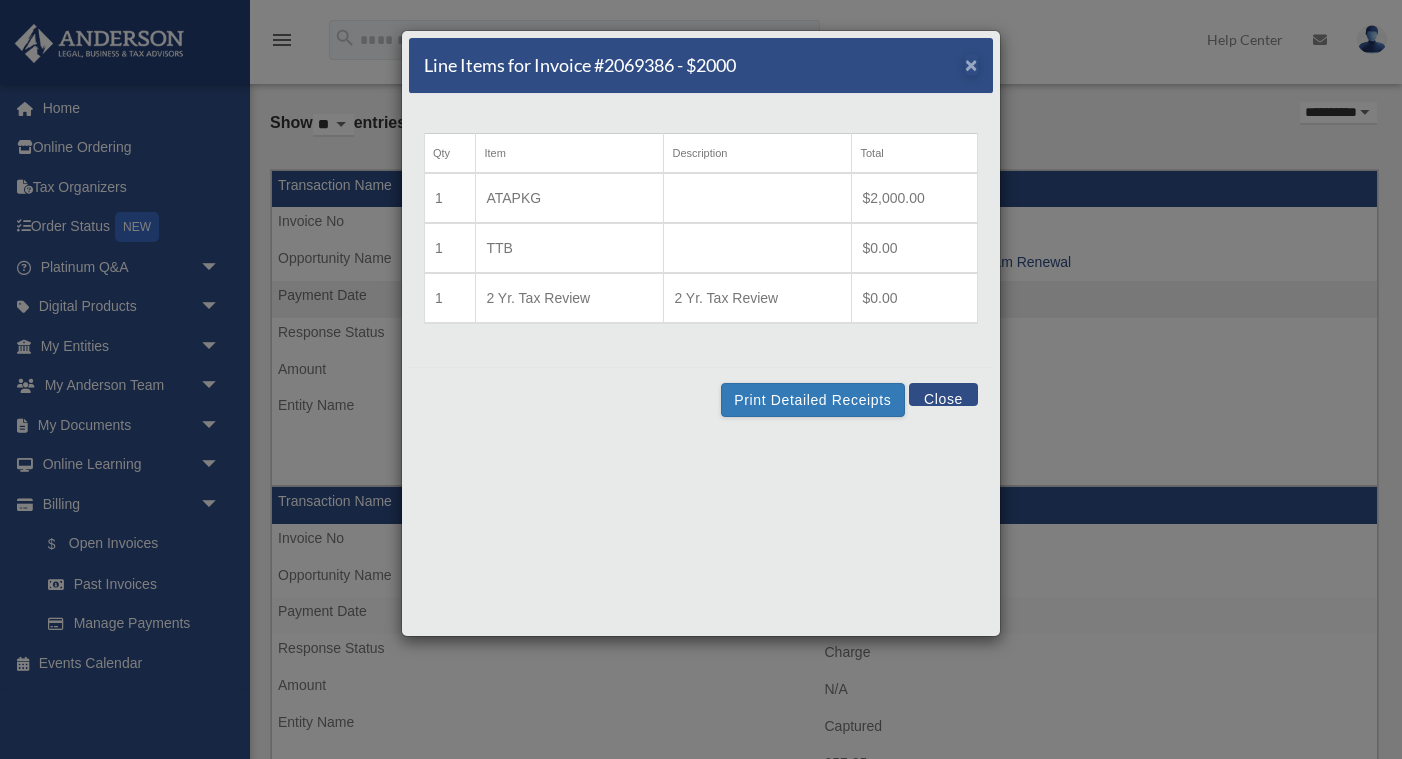 click on "×" at bounding box center [971, 64] 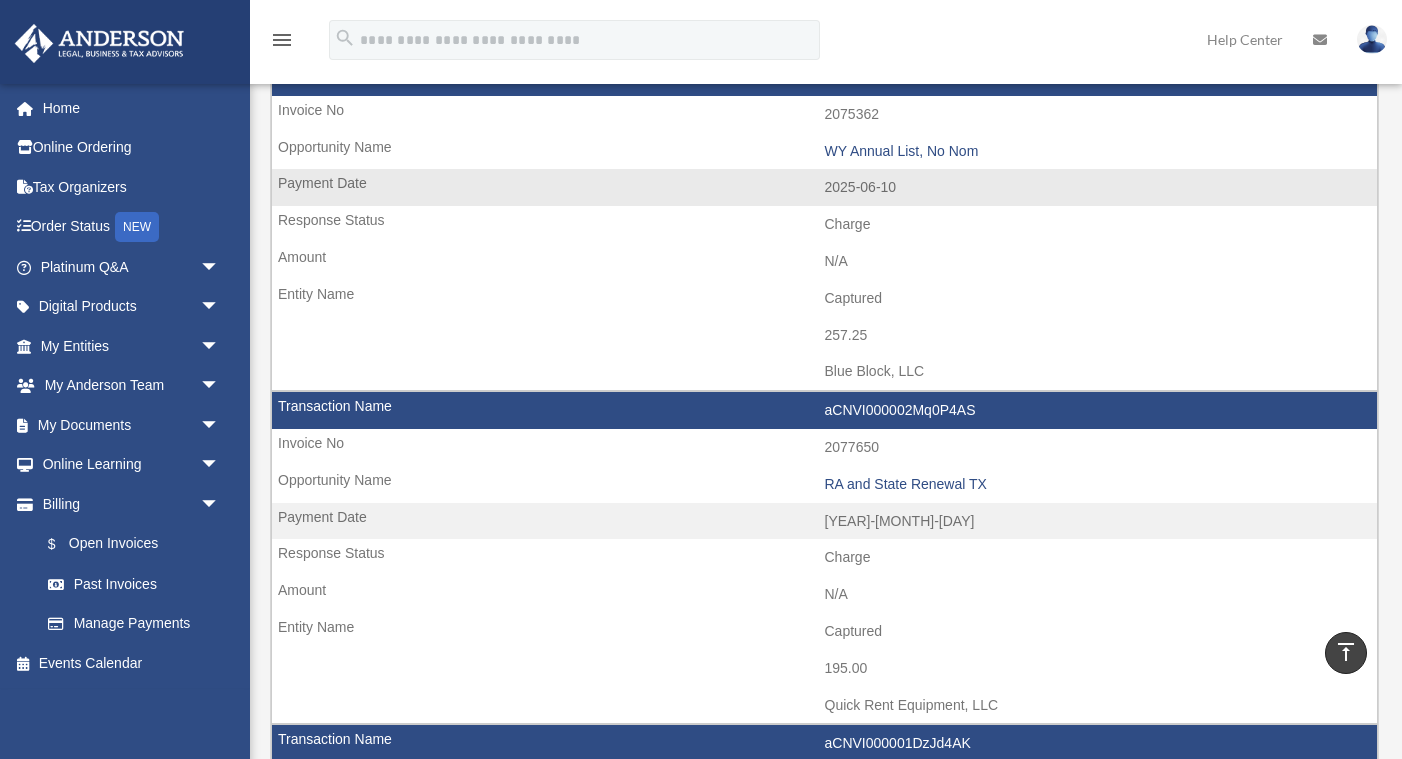 scroll, scrollTop: 621, scrollLeft: 0, axis: vertical 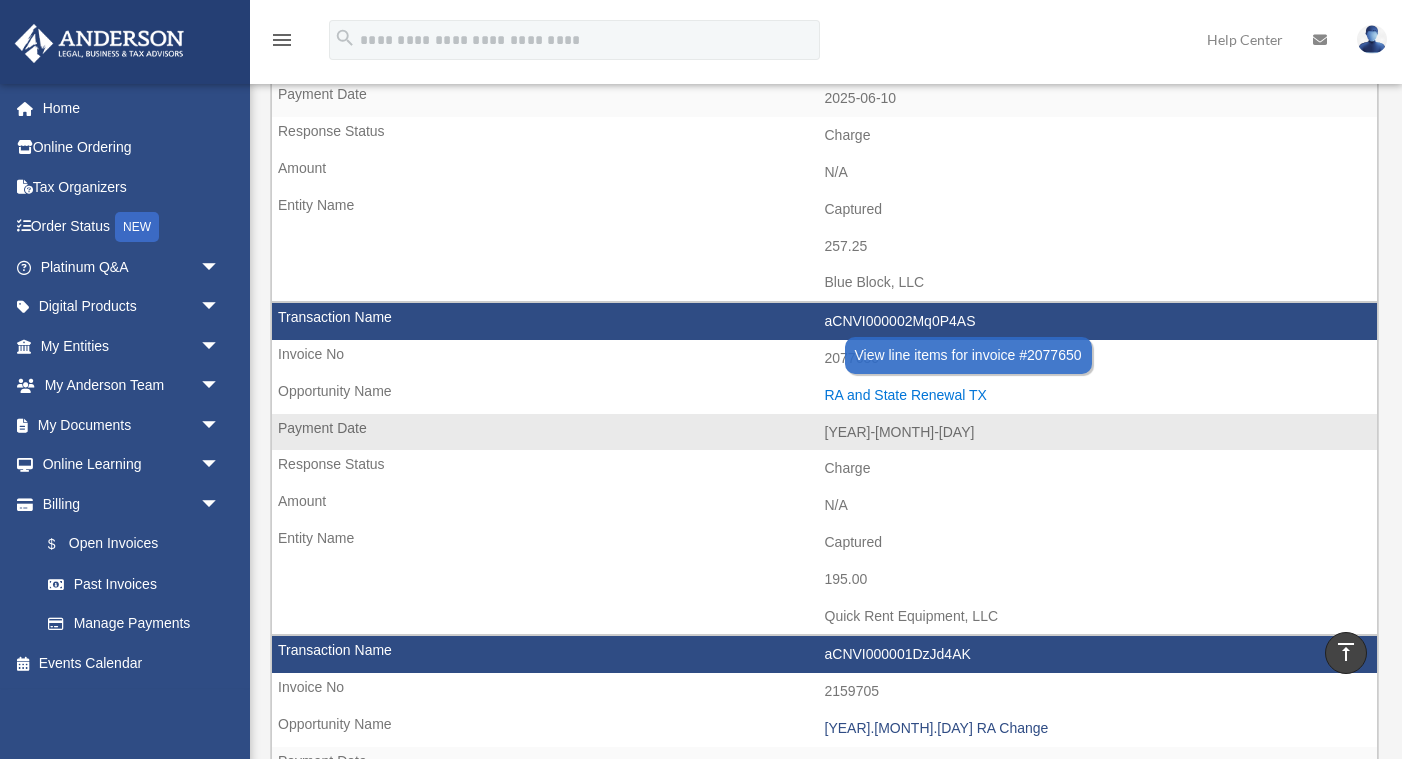 click on "RA and State Renewal TX" at bounding box center [1096, 395] 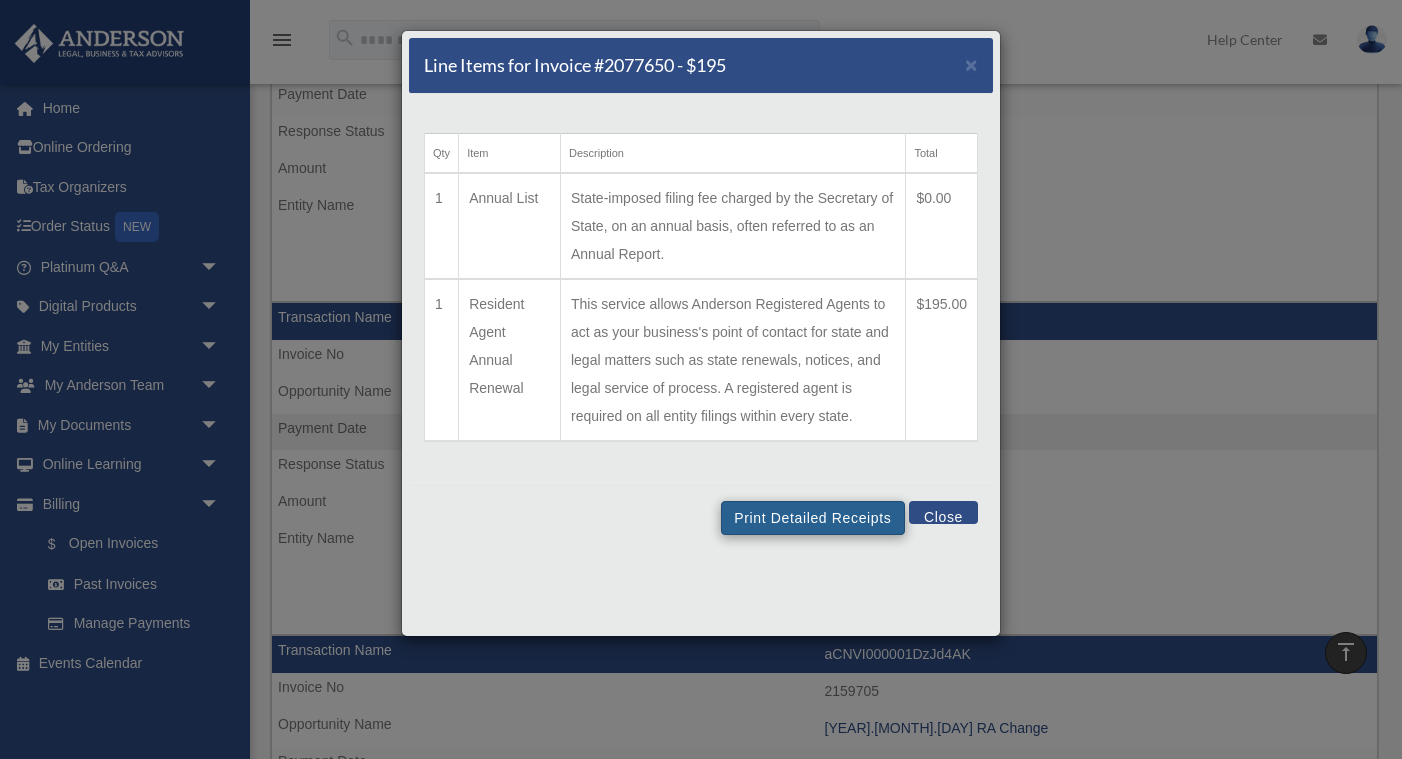 click on "Print Detailed Receipts" at bounding box center [812, 518] 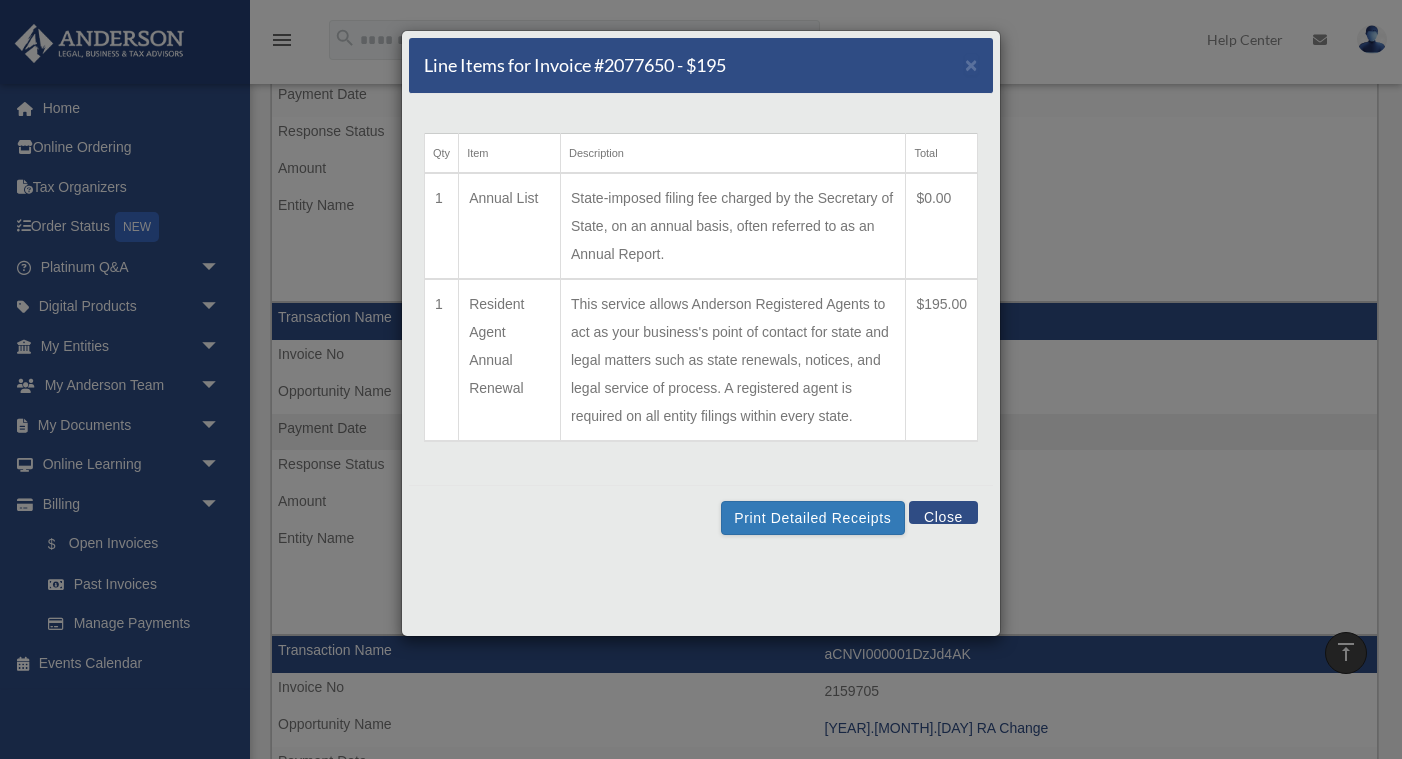 scroll, scrollTop: 383, scrollLeft: 0, axis: vertical 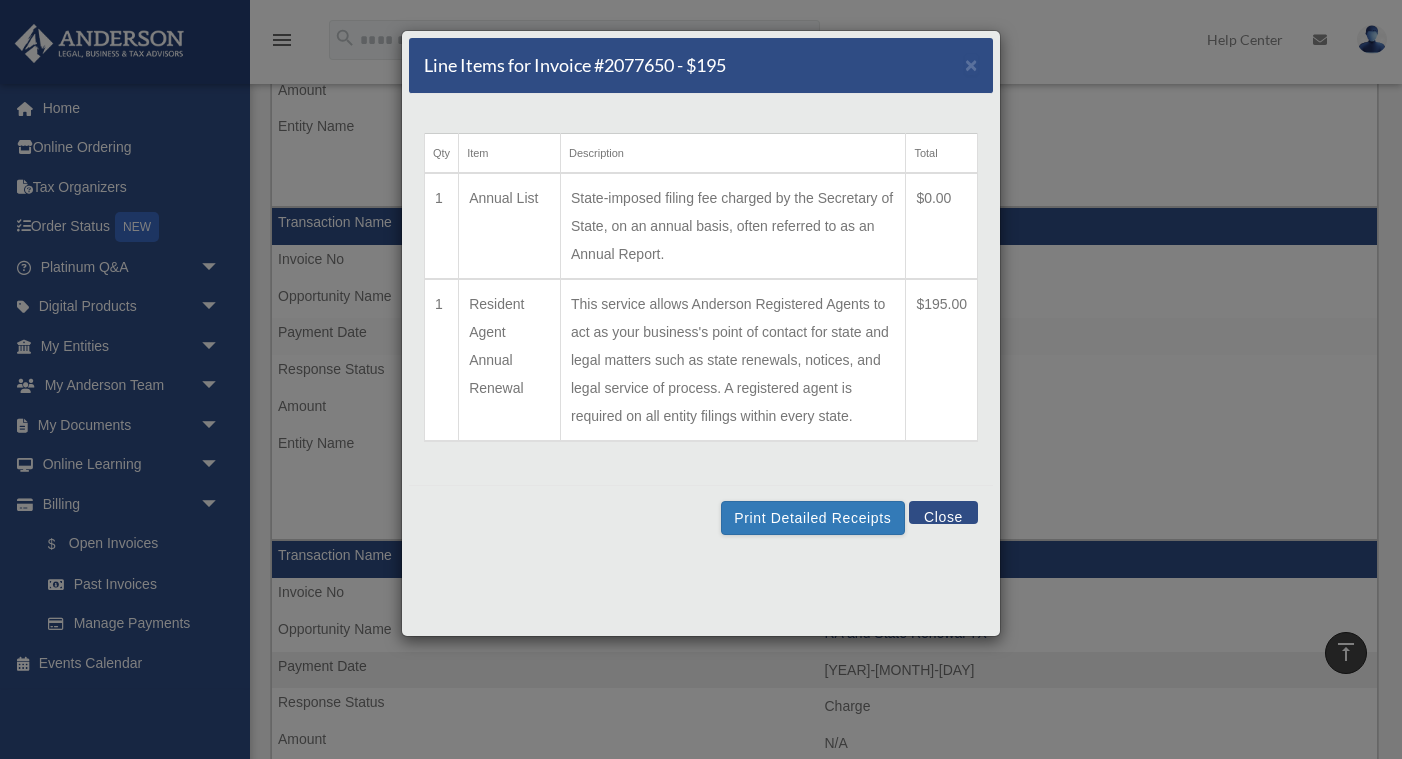 click on "Close" at bounding box center [943, 512] 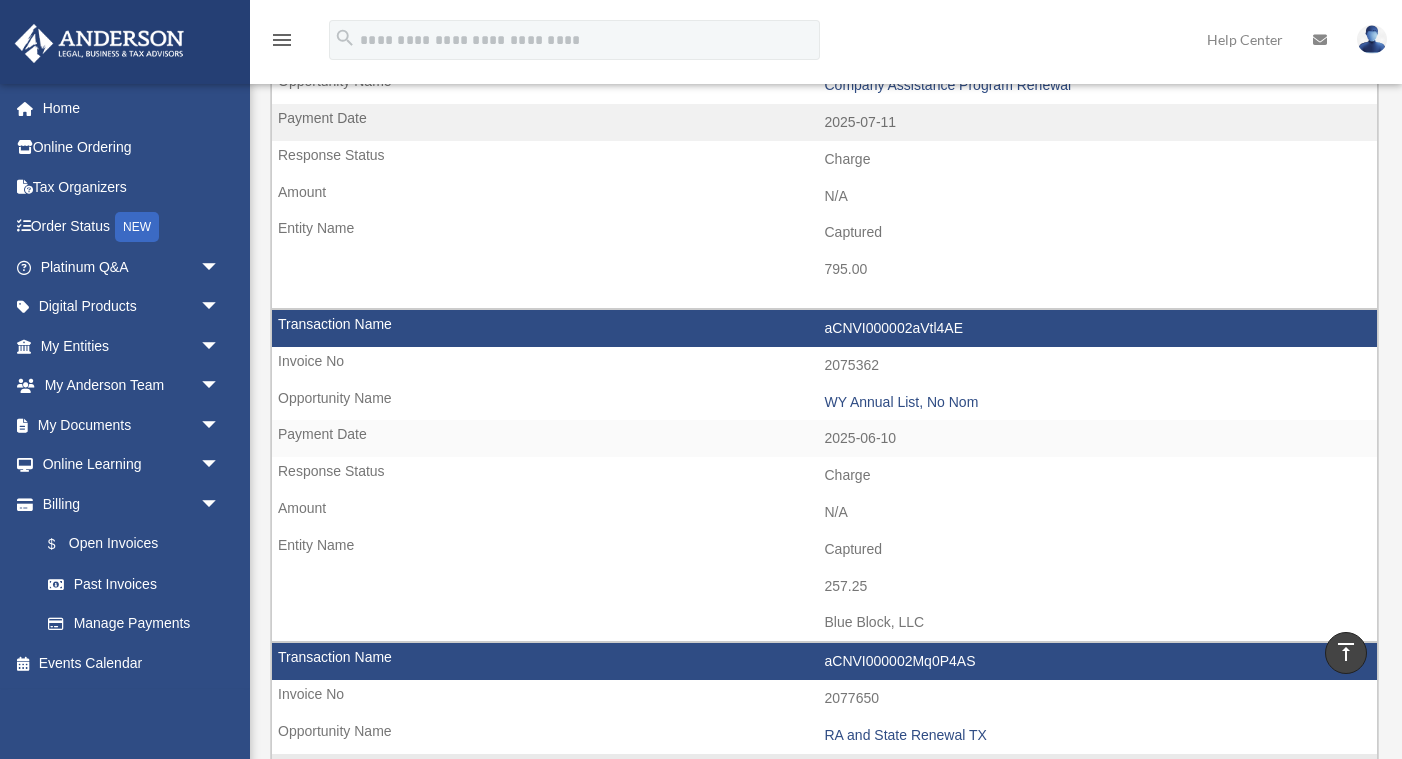 scroll, scrollTop: 265, scrollLeft: 0, axis: vertical 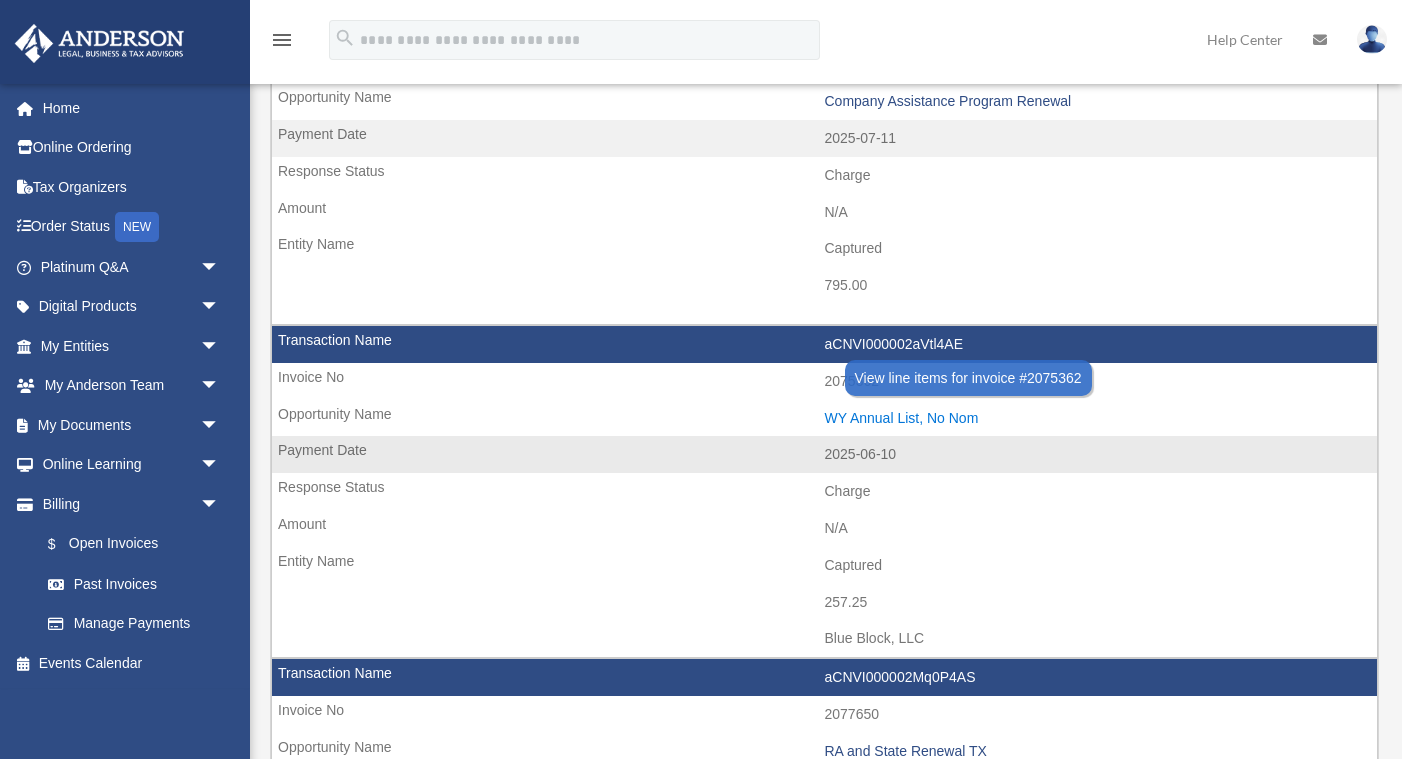 click on "WY Annual List, No Nom" at bounding box center [1096, 418] 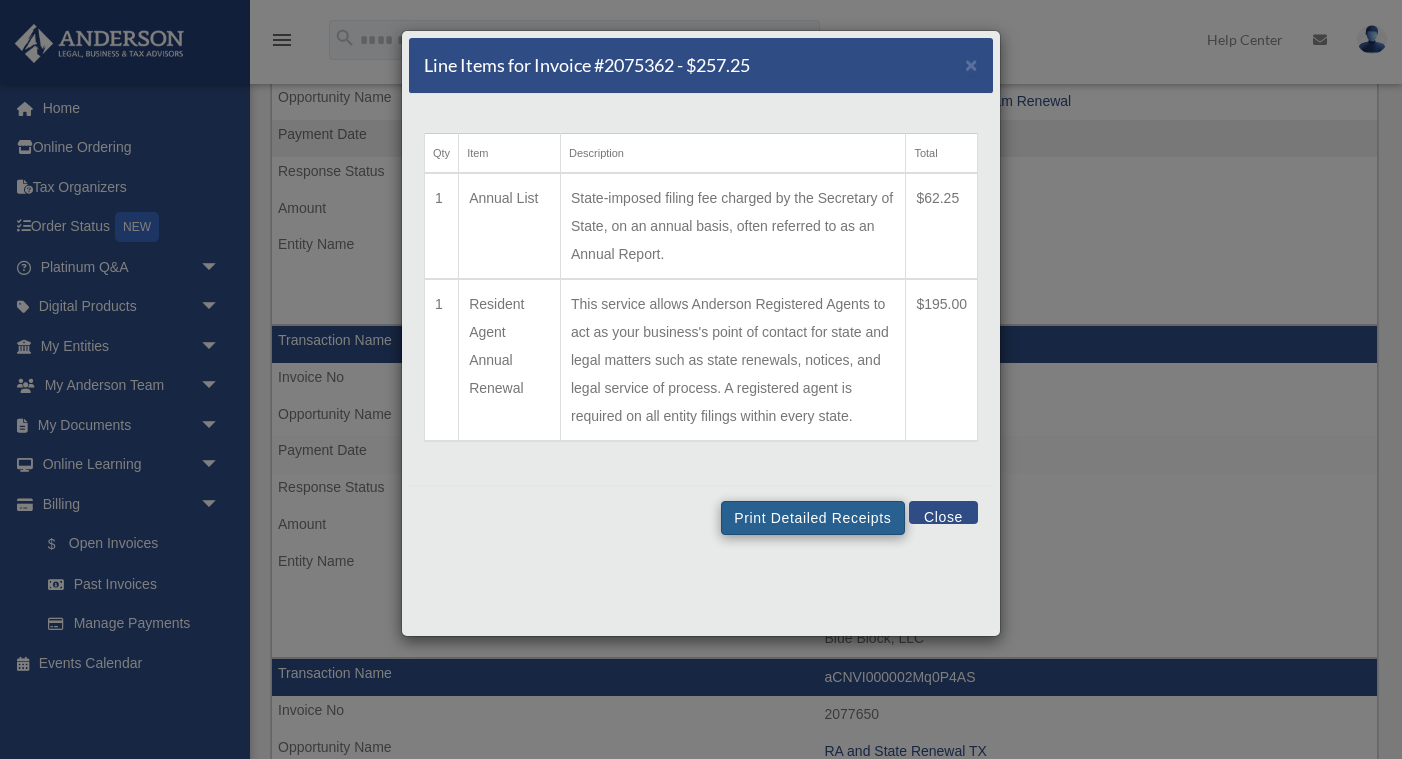 click on "Print Detailed Receipts" at bounding box center (812, 518) 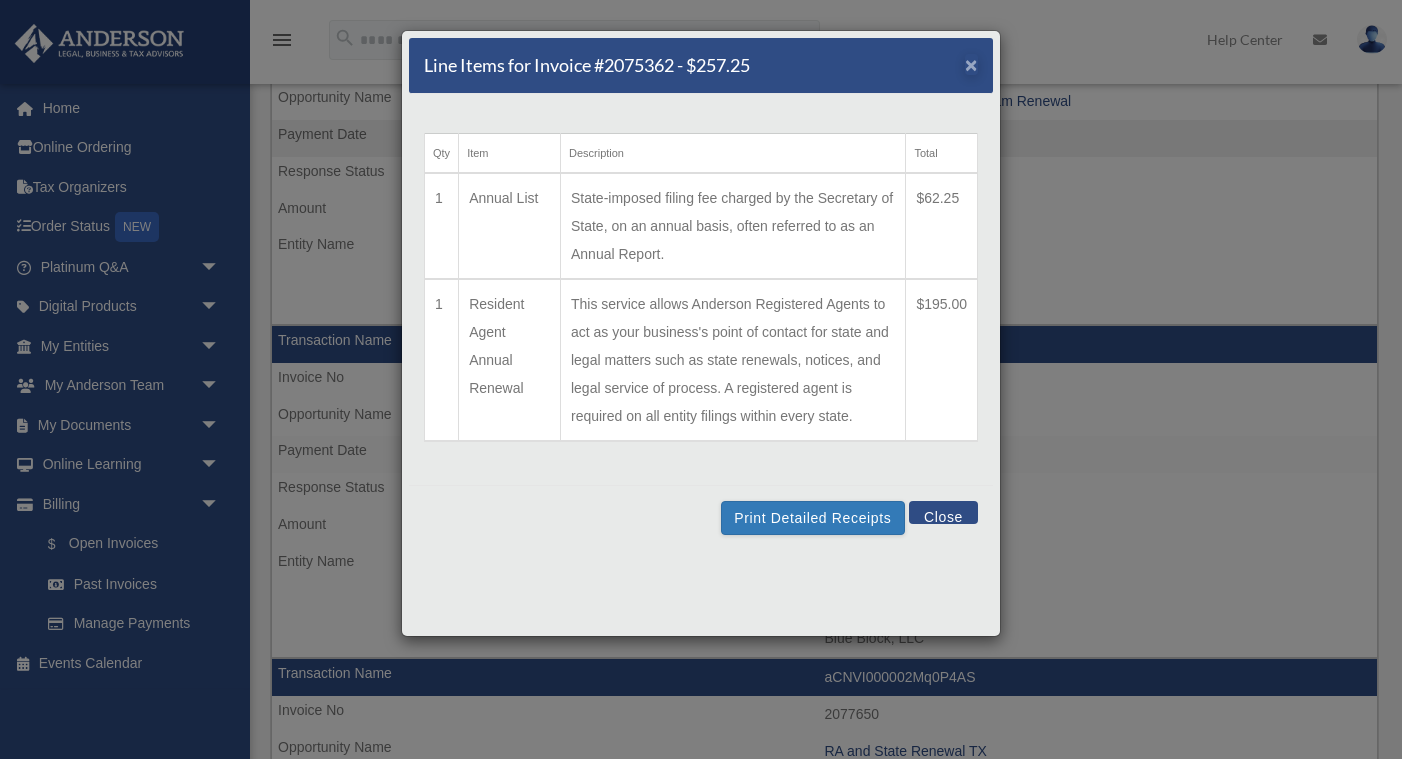 click on "×" at bounding box center [971, 64] 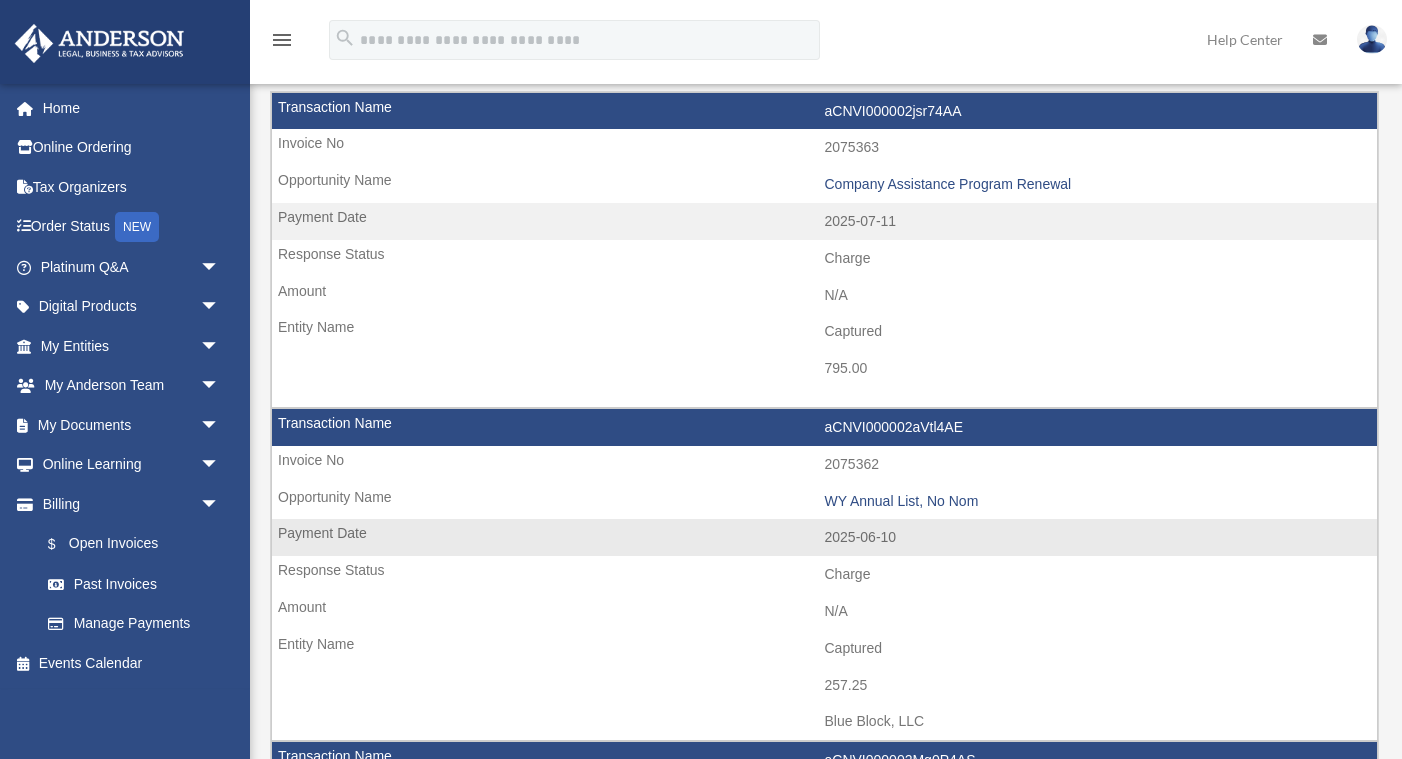 scroll, scrollTop: 182, scrollLeft: 0, axis: vertical 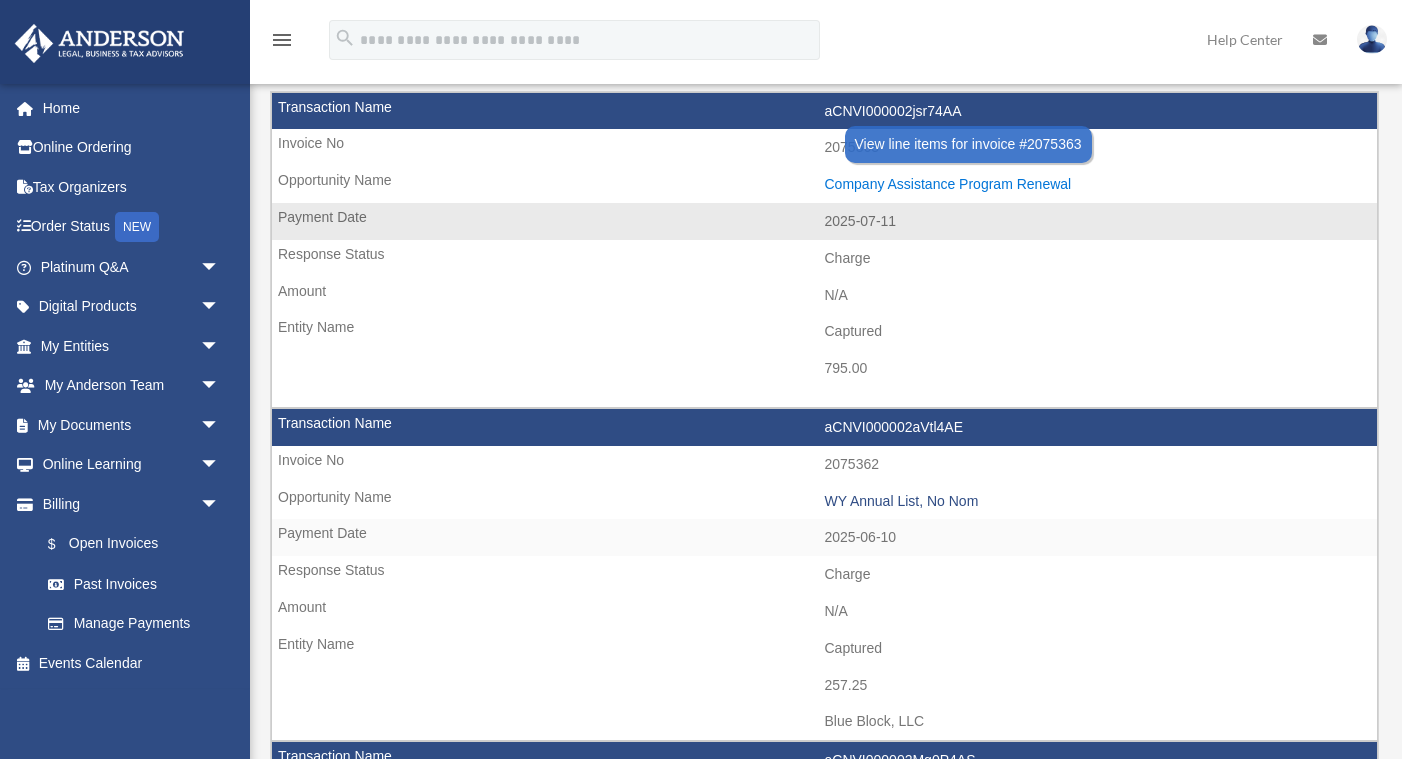 click on "Company Assistance Program Renewal" at bounding box center (1096, 184) 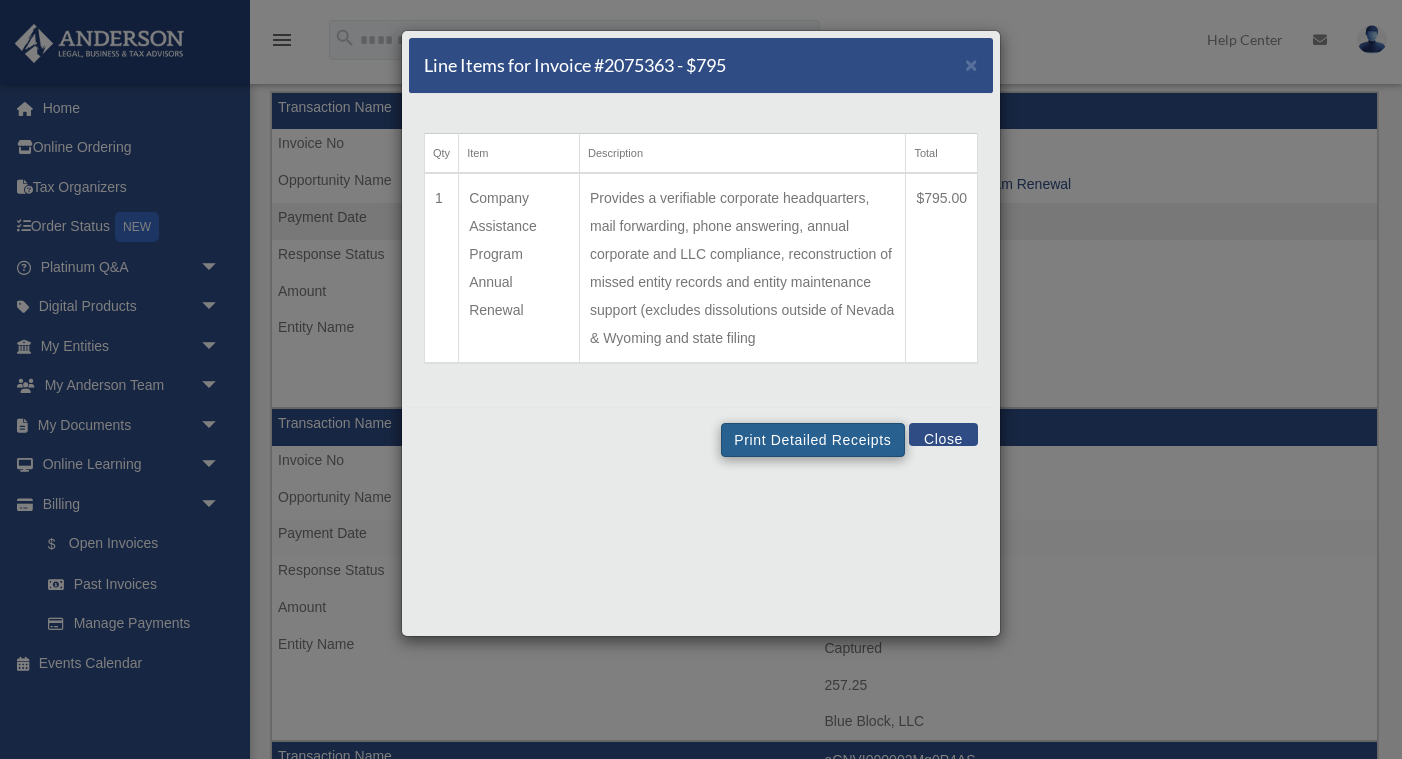 click on "Print Detailed Receipts" at bounding box center (812, 440) 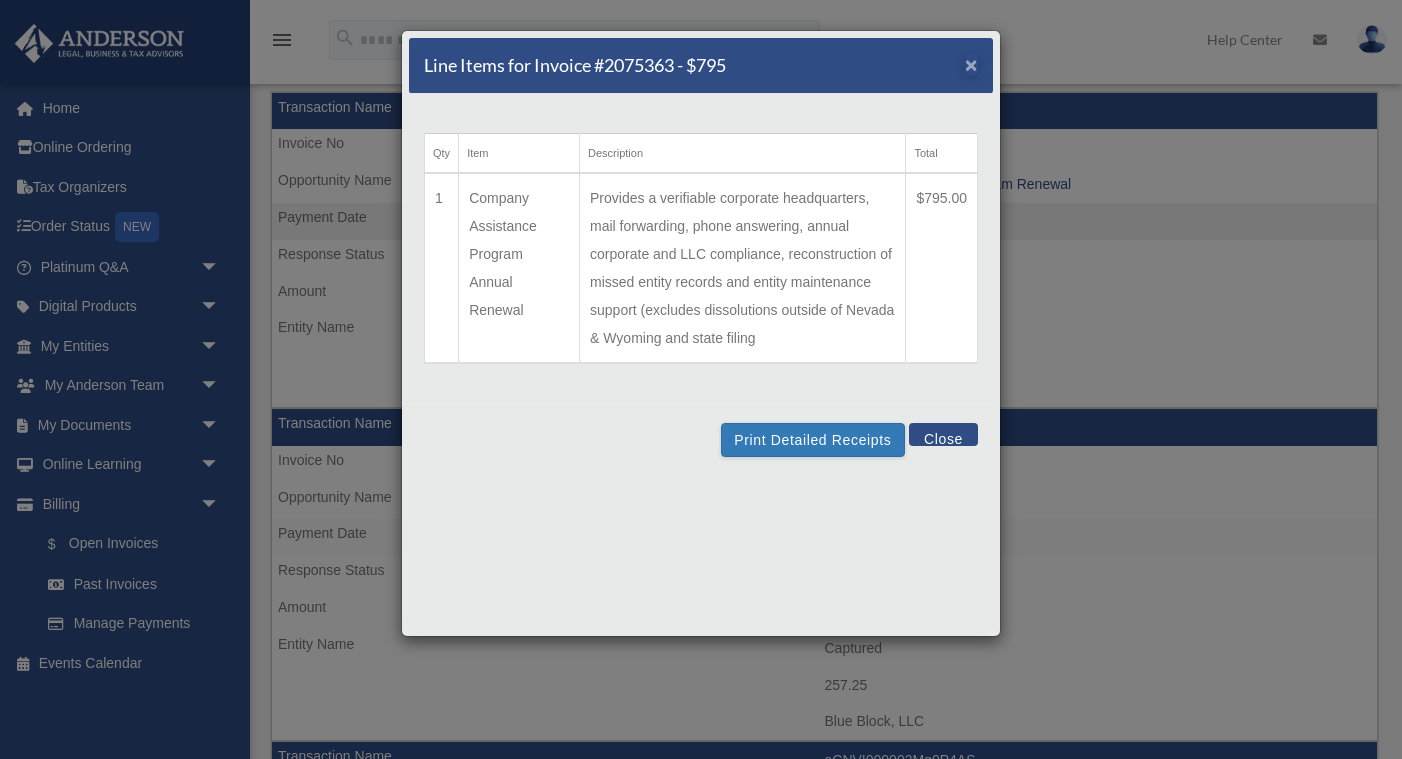 click on "×" at bounding box center [971, 64] 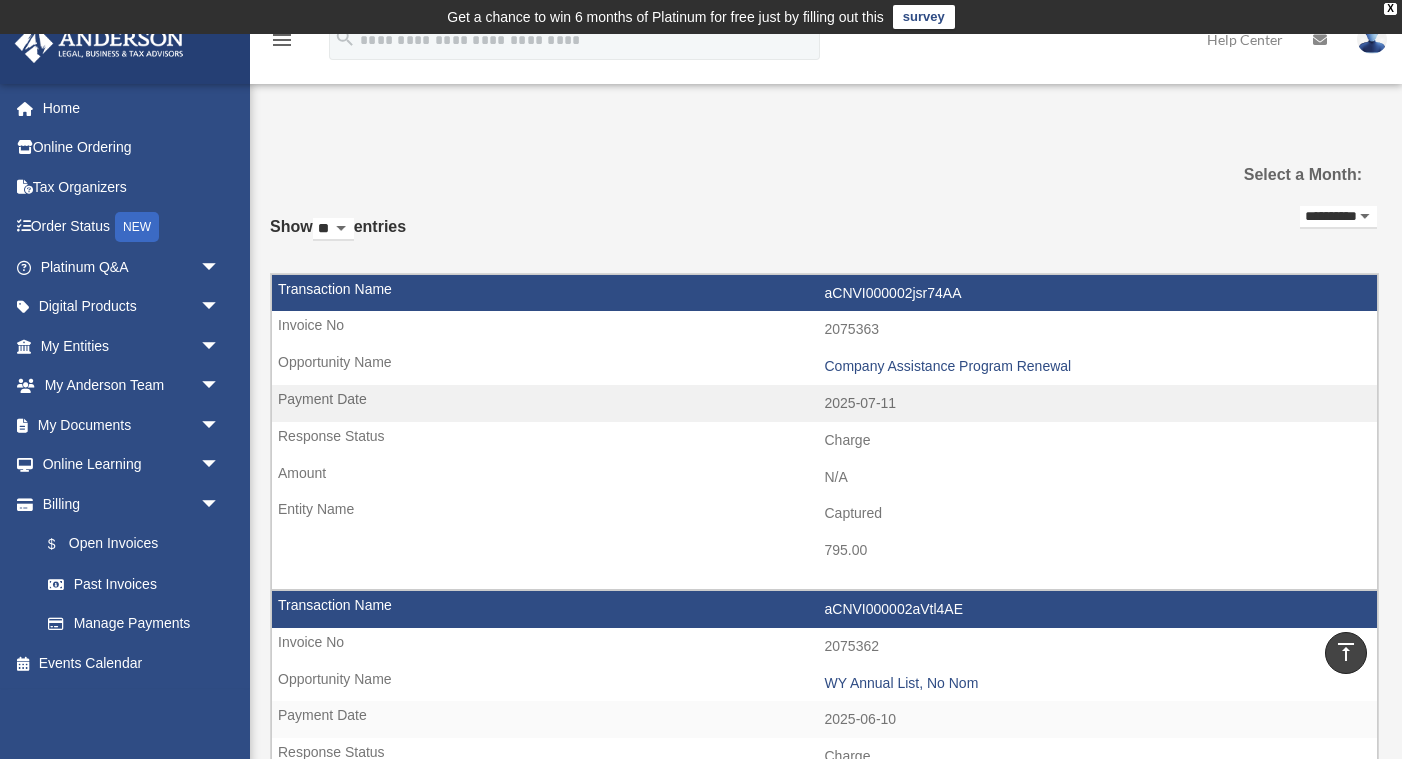 scroll, scrollTop: 0, scrollLeft: 0, axis: both 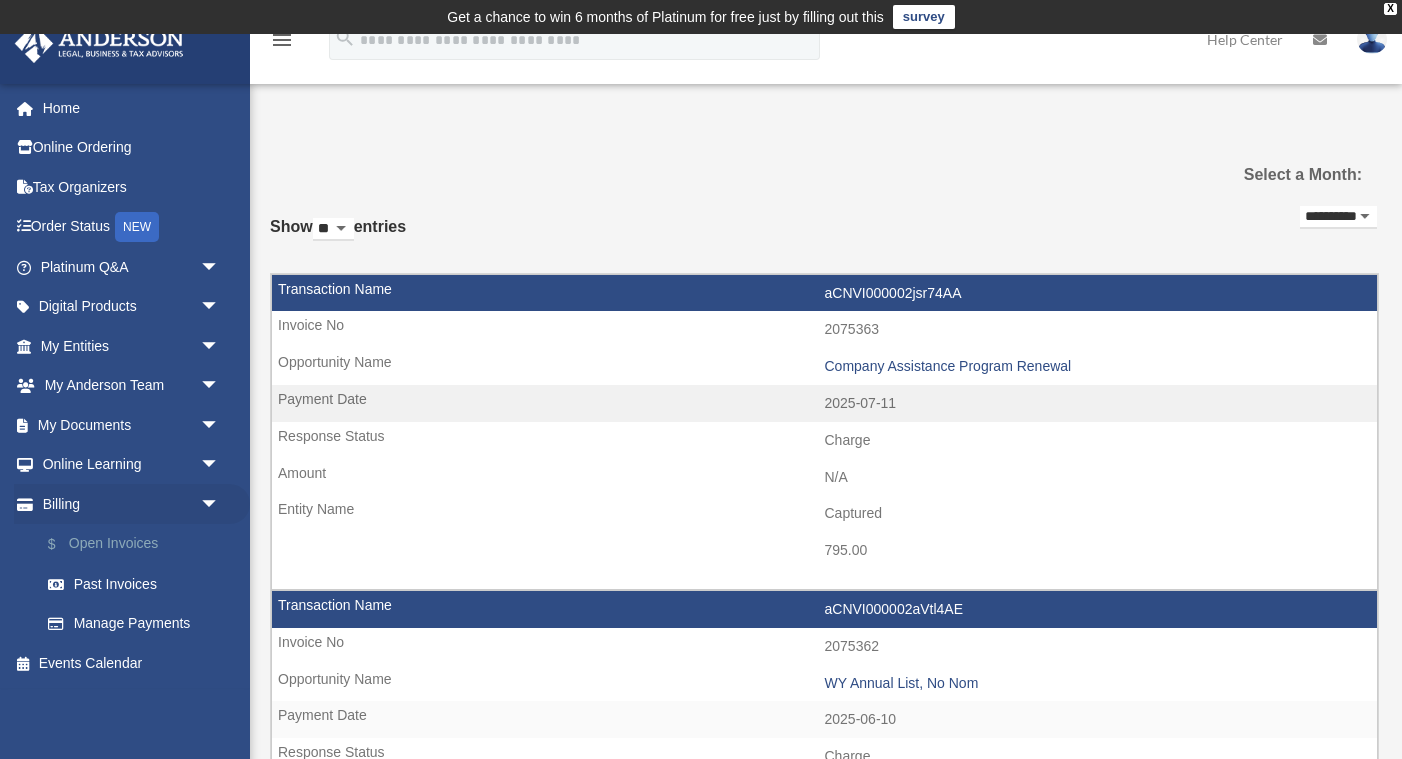 click on "$ Open Invoices" at bounding box center (139, 544) 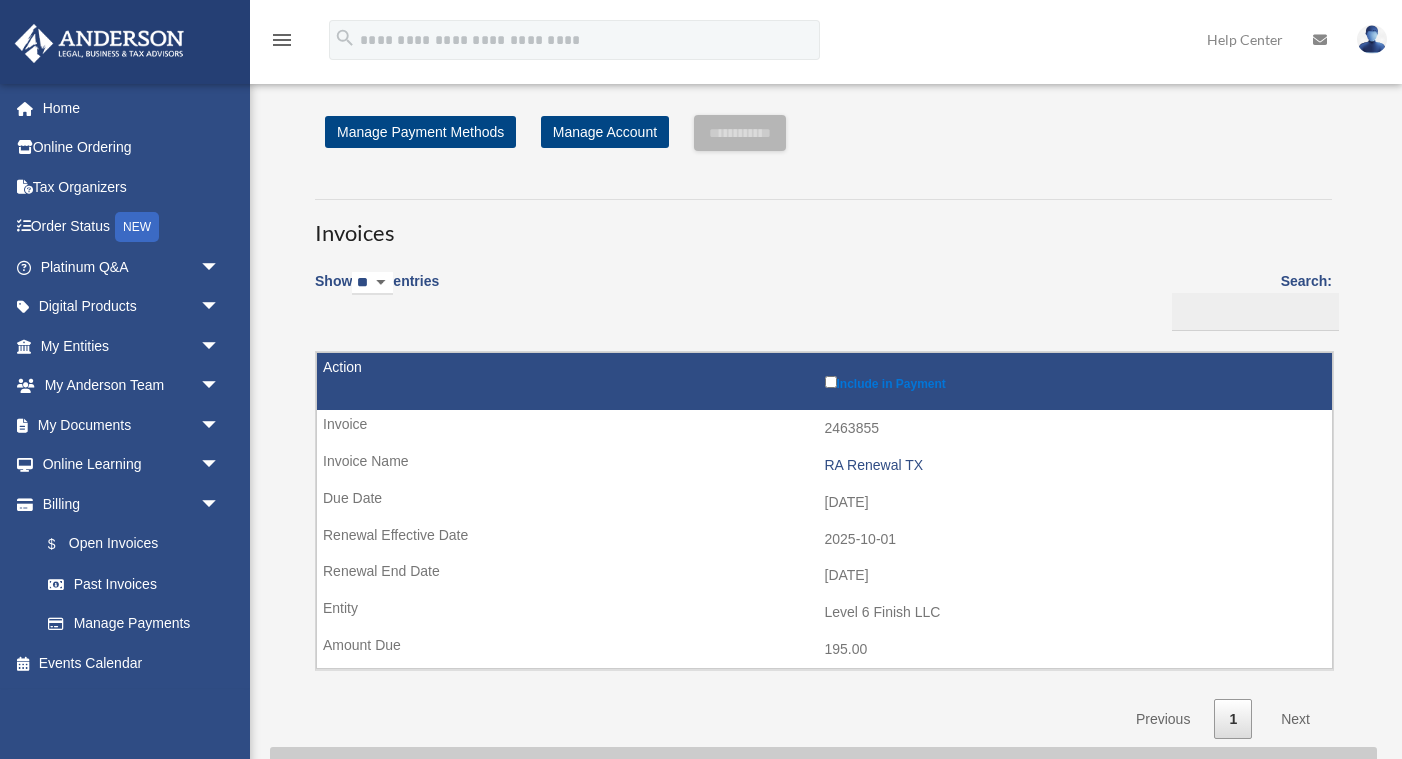 scroll, scrollTop: 0, scrollLeft: 0, axis: both 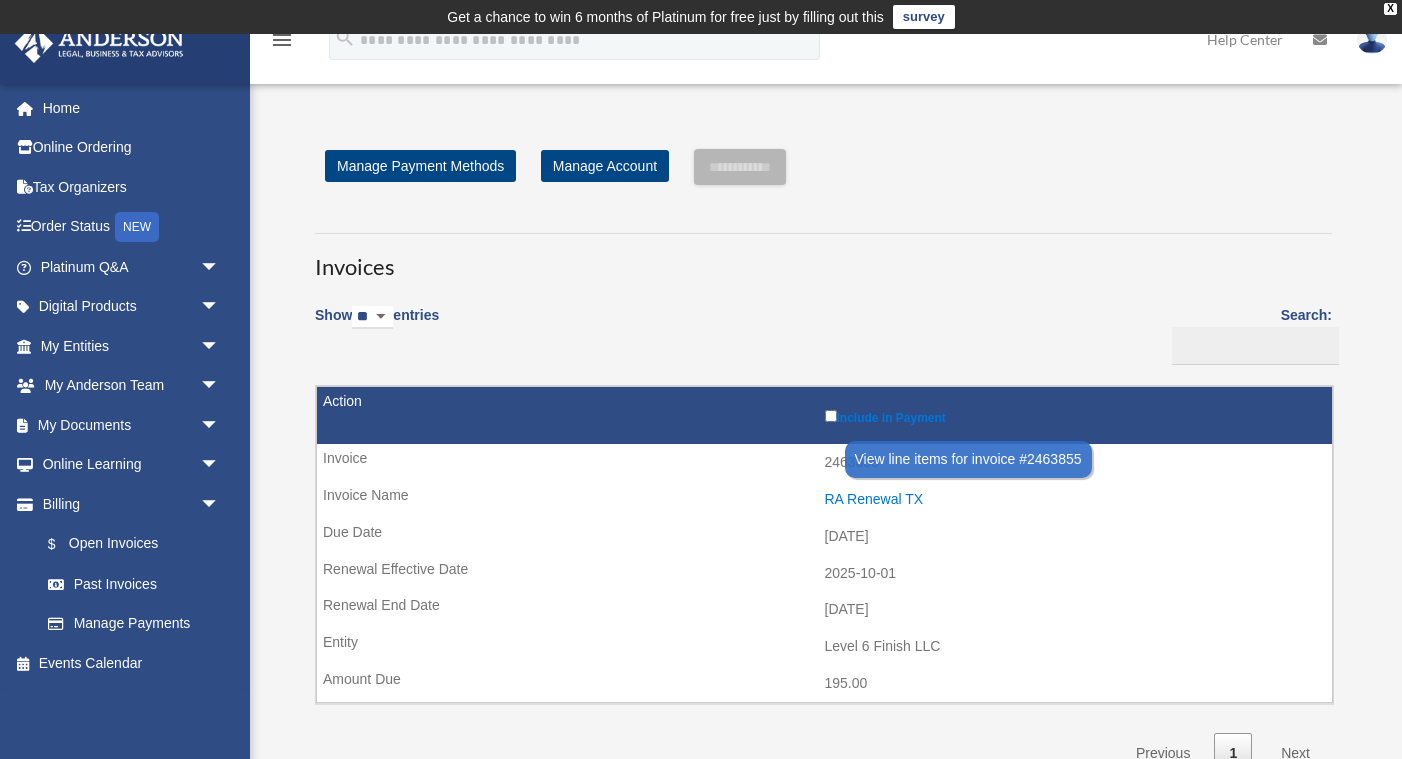 click on "RA Renewal TX" at bounding box center [1074, 499] 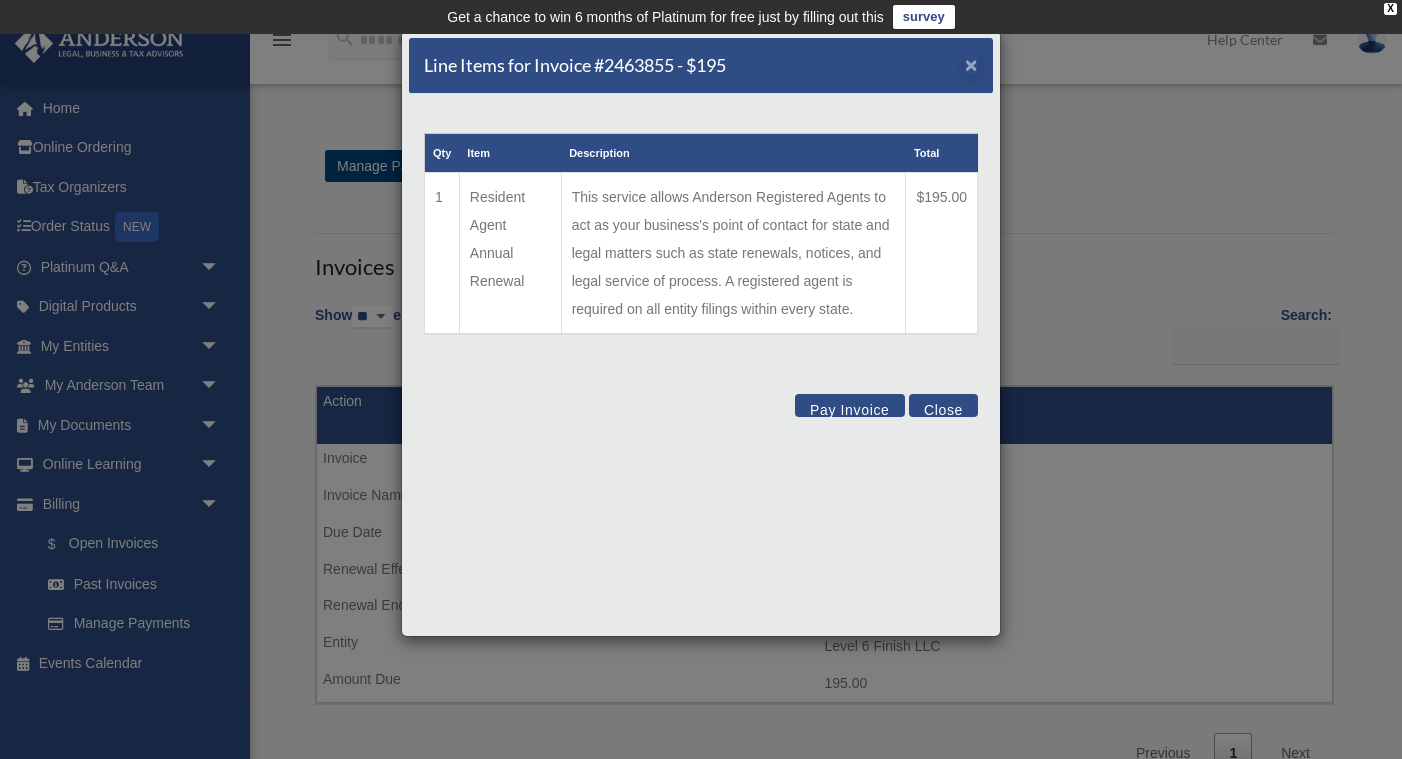 click on "×" at bounding box center (971, 64) 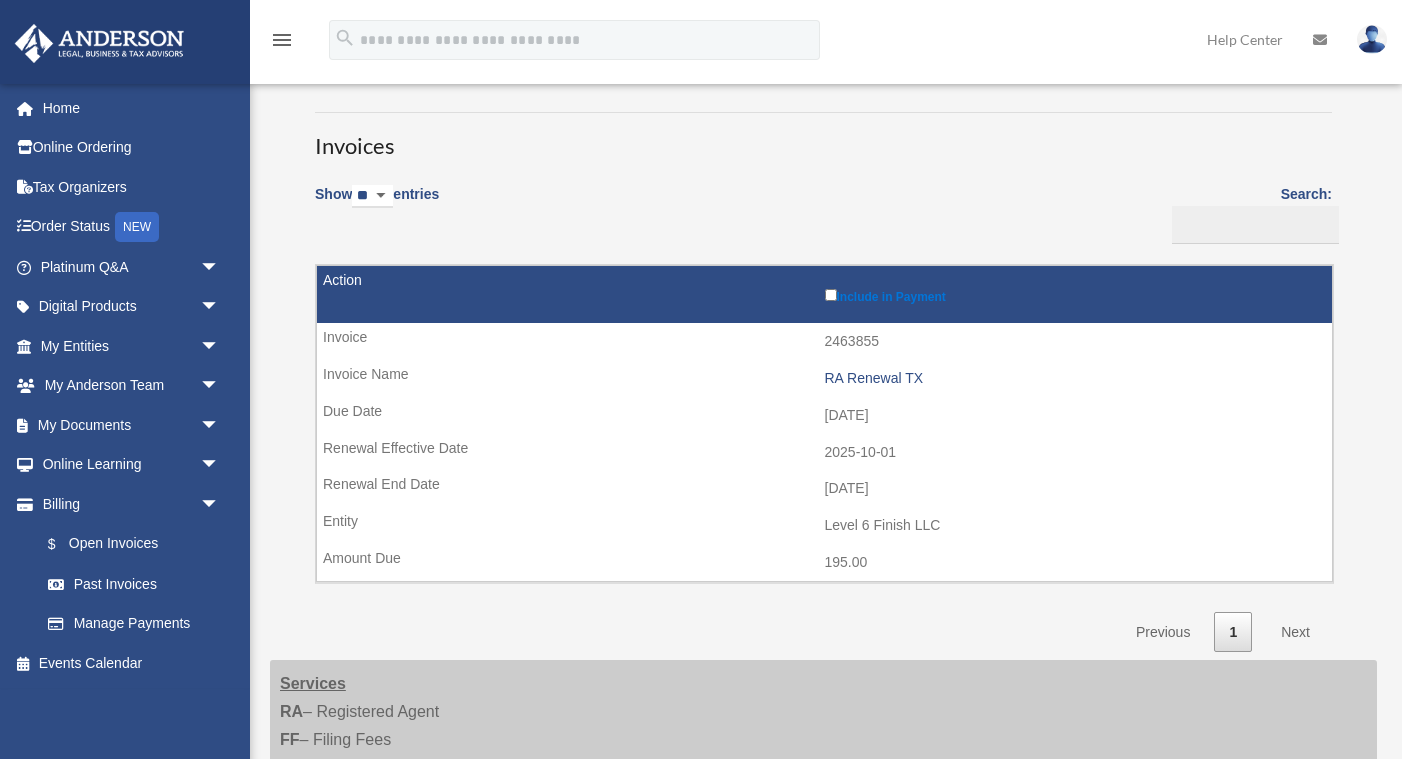 scroll, scrollTop: 125, scrollLeft: 0, axis: vertical 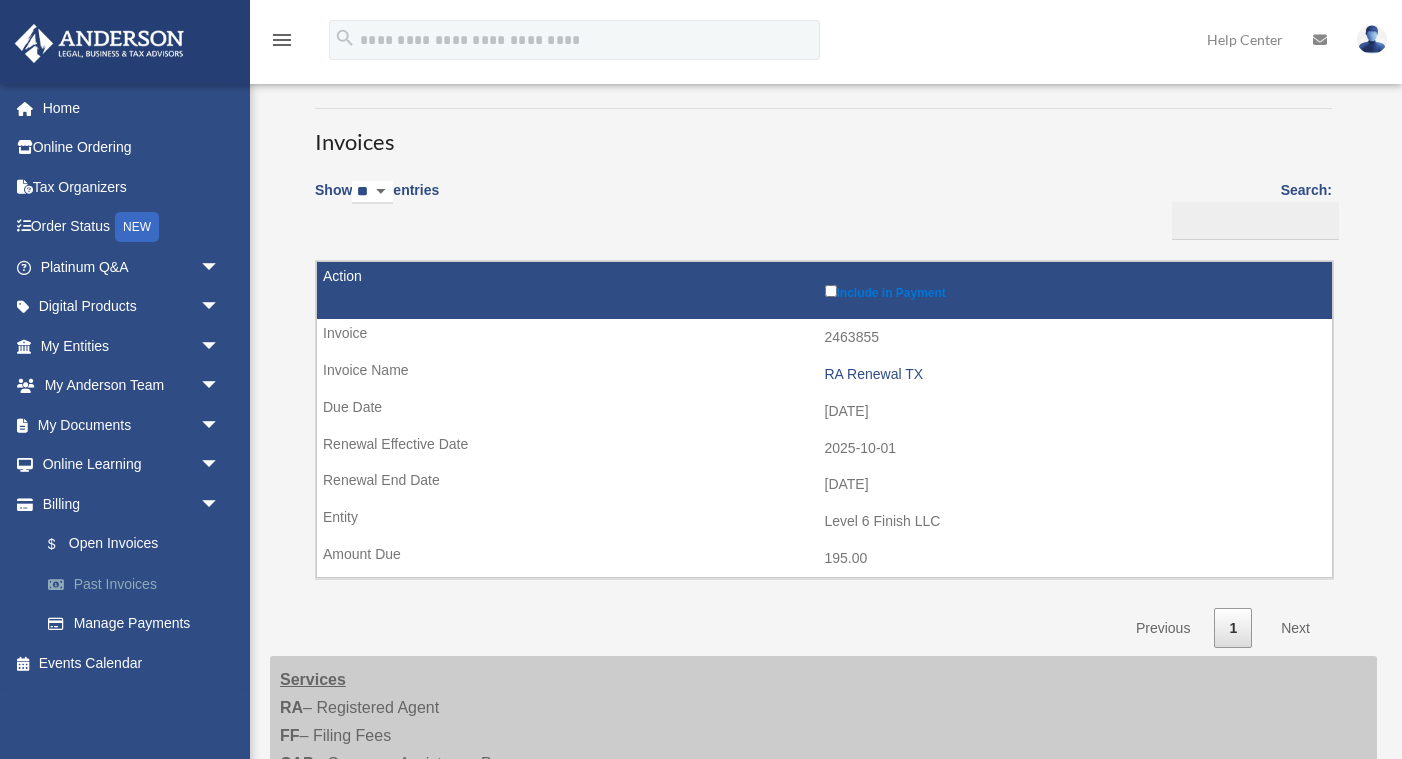 click on "Past Invoices" at bounding box center (139, 584) 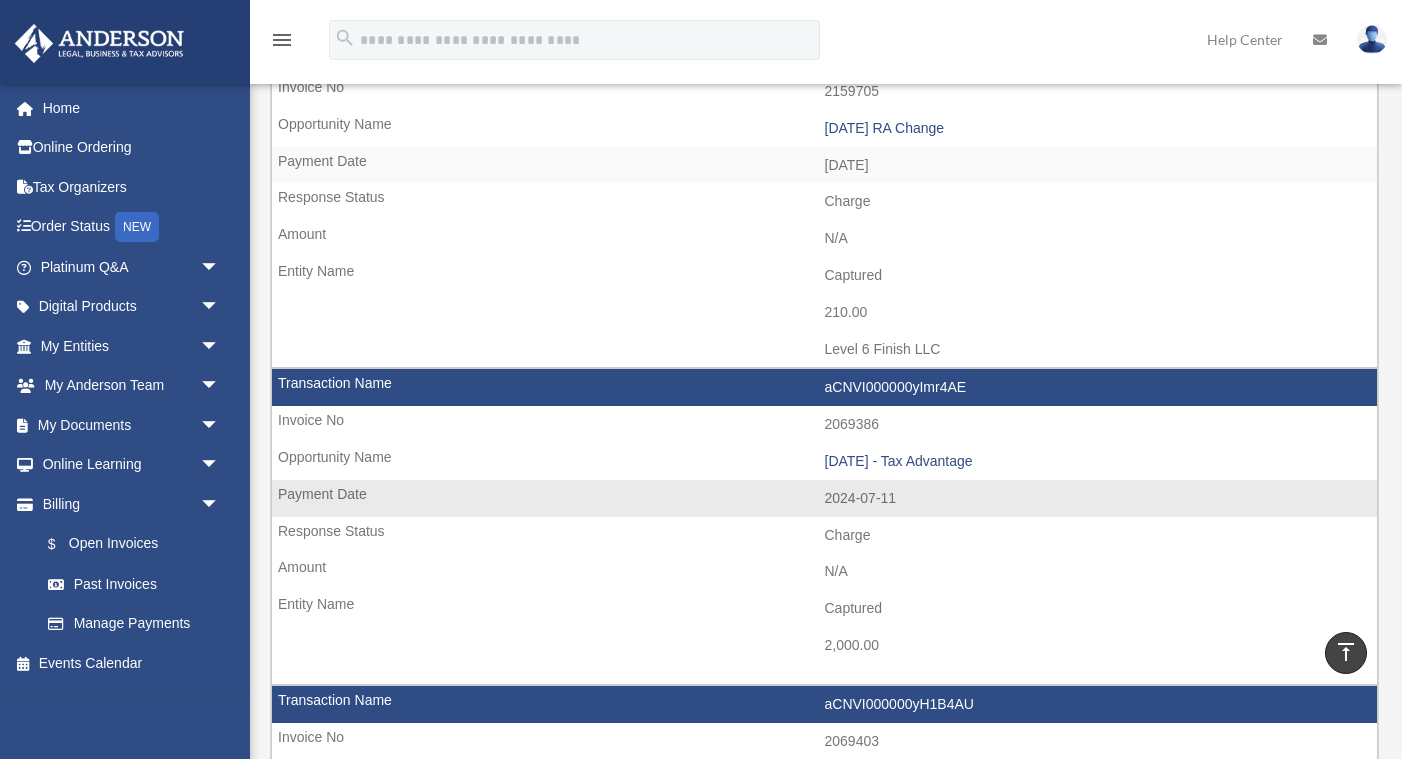scroll, scrollTop: 1222, scrollLeft: 0, axis: vertical 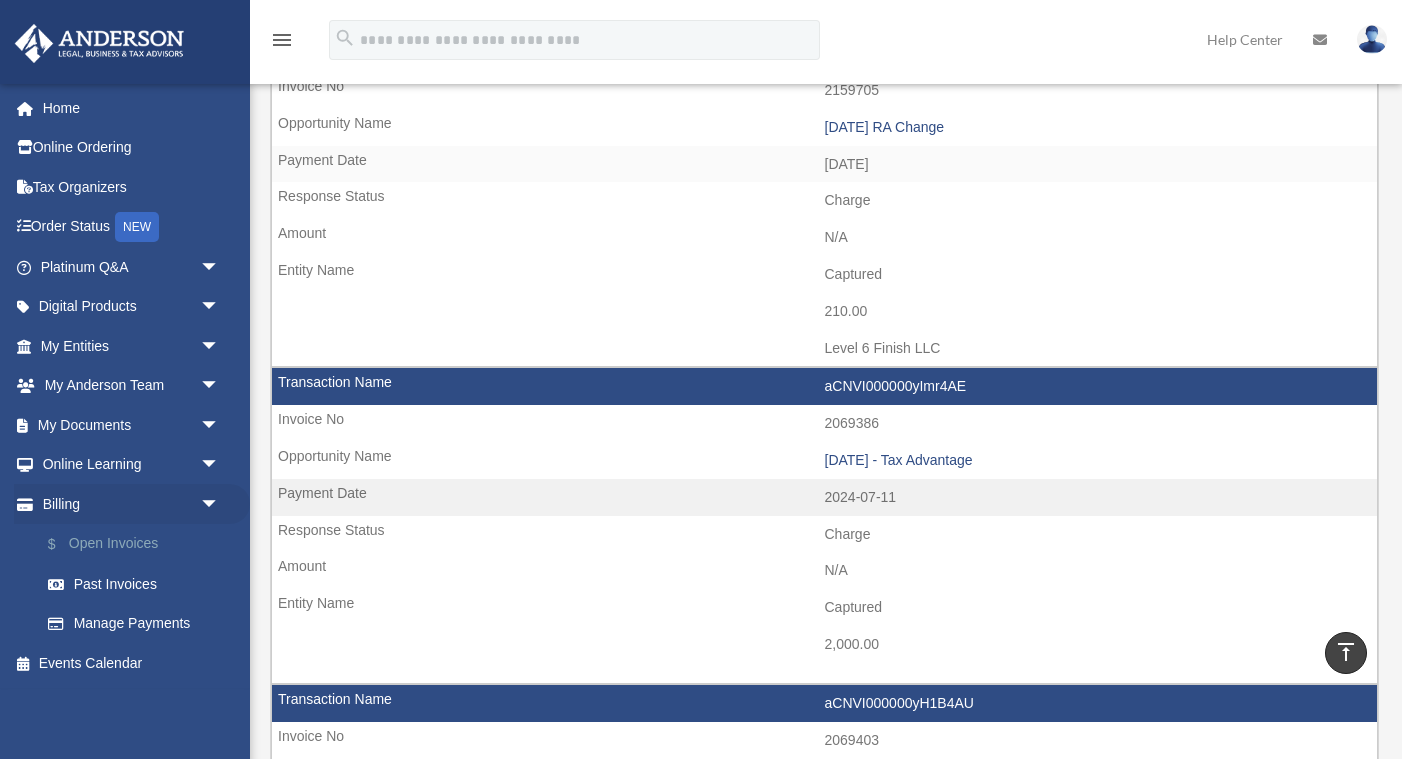 click on "$ Open Invoices" at bounding box center [139, 544] 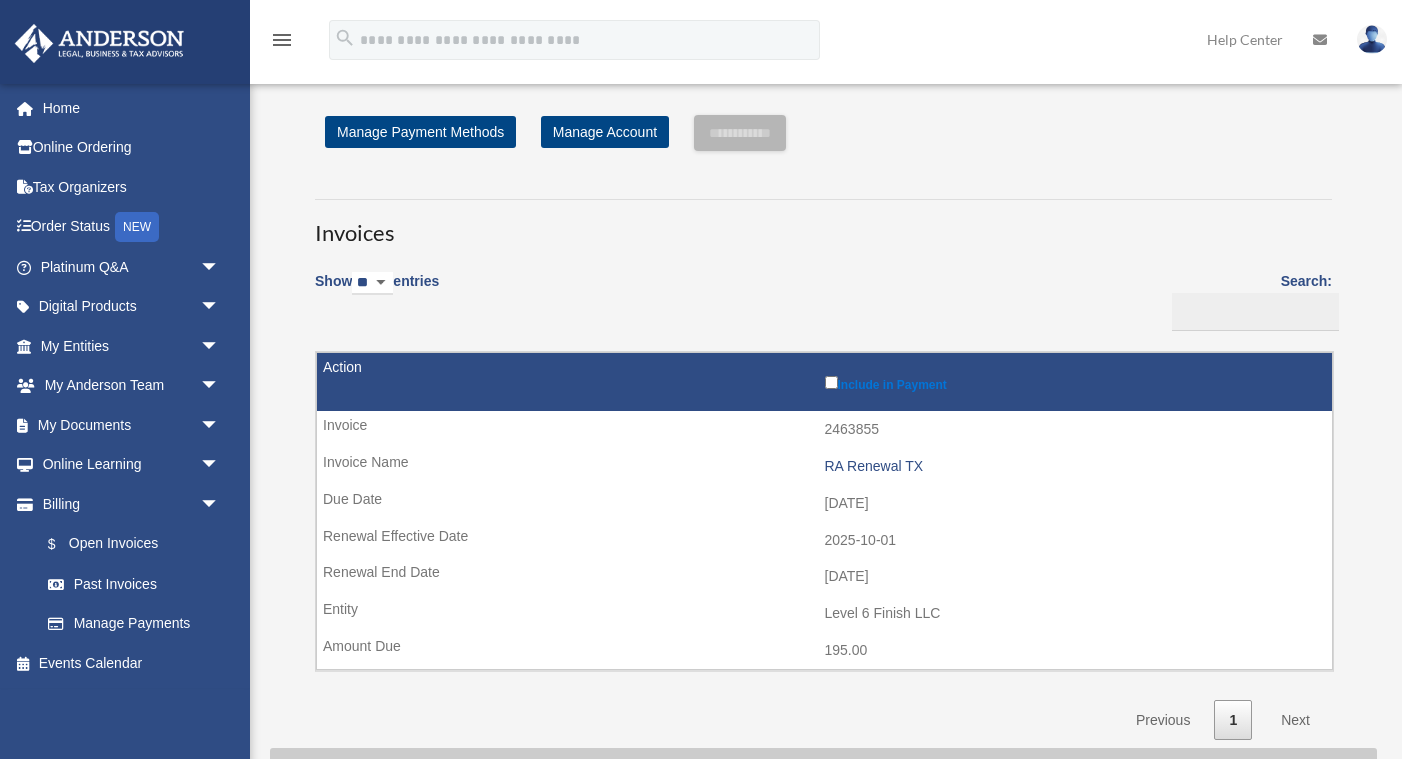 scroll, scrollTop: 0, scrollLeft: 0, axis: both 